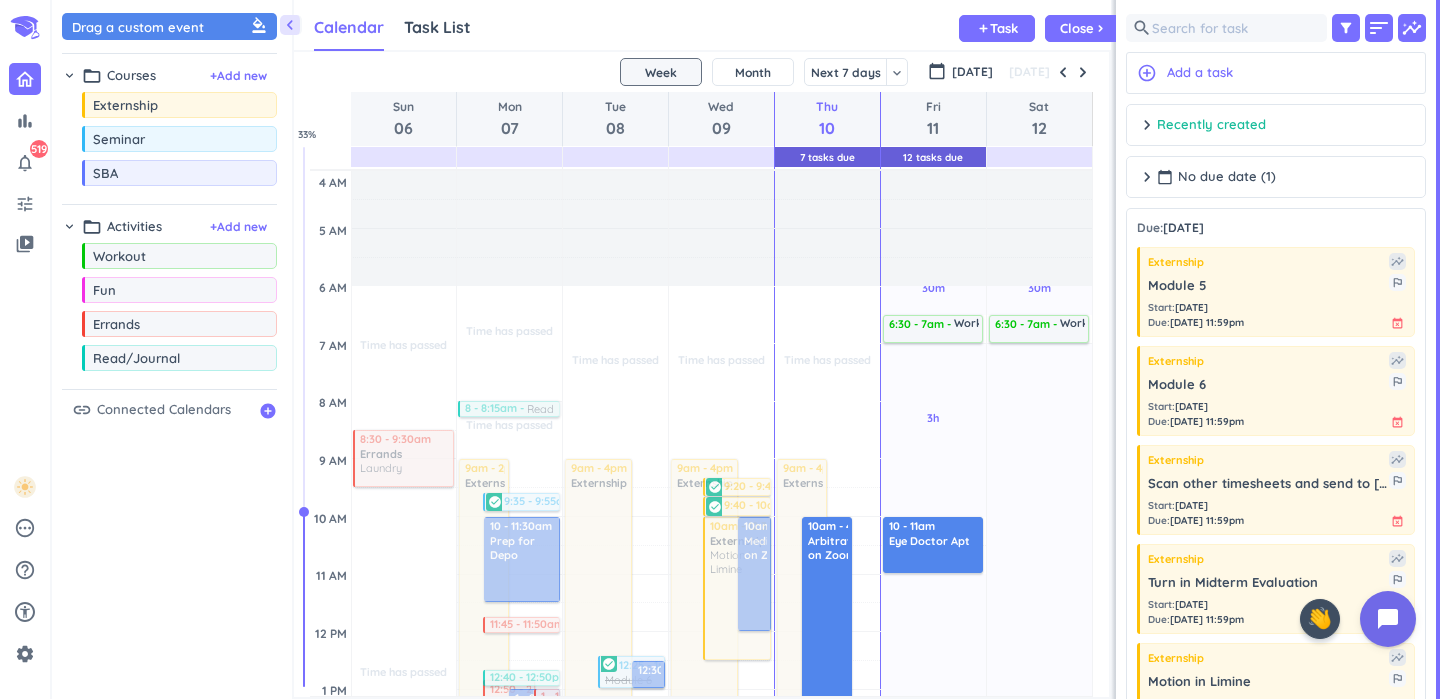 scroll, scrollTop: 0, scrollLeft: 0, axis: both 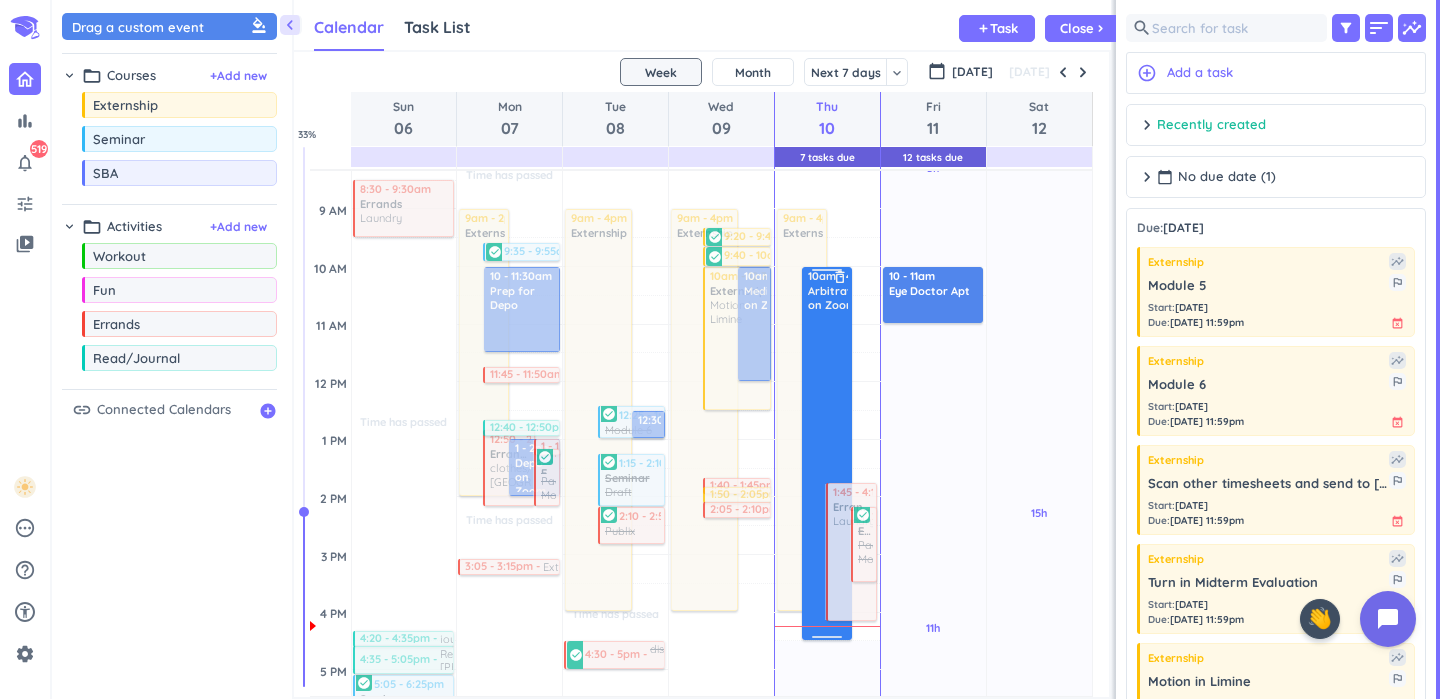 click at bounding box center (828, 475) 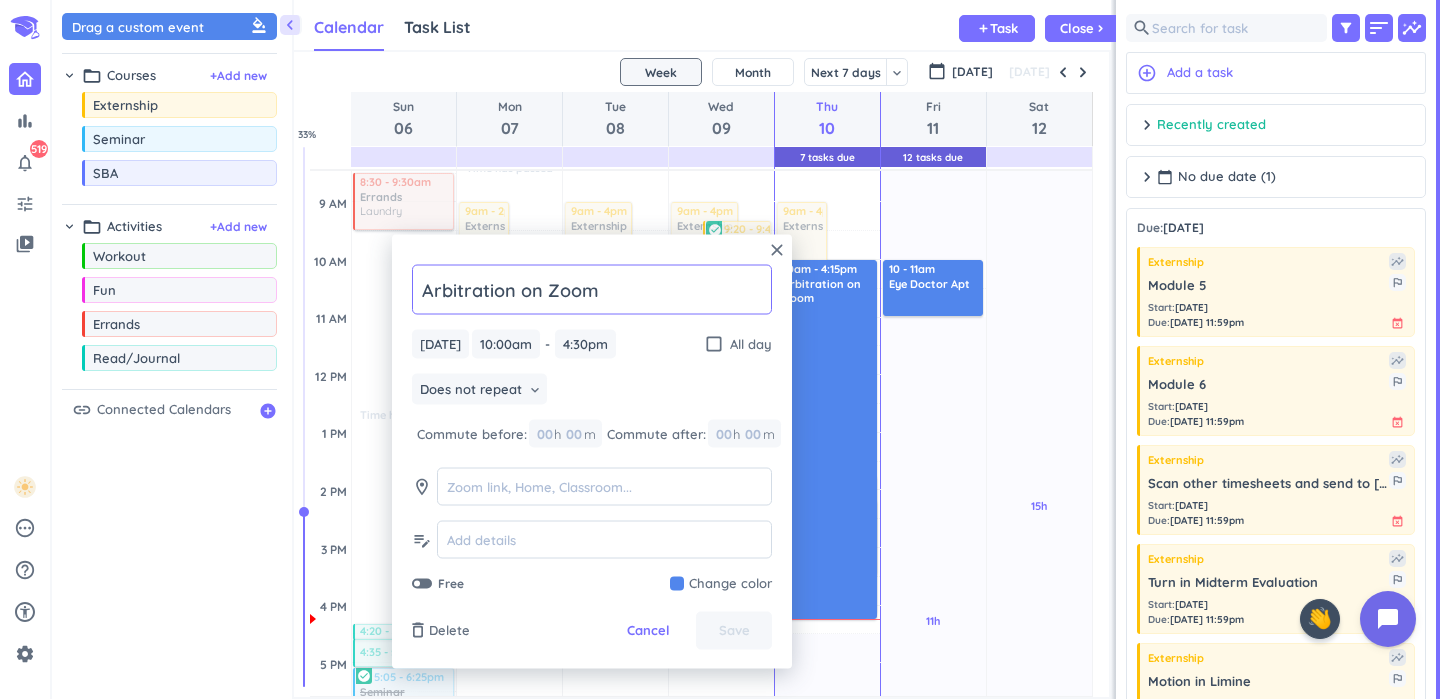 drag, startPoint x: 827, startPoint y: 642, endPoint x: 826, endPoint y: 627, distance: 15.033297 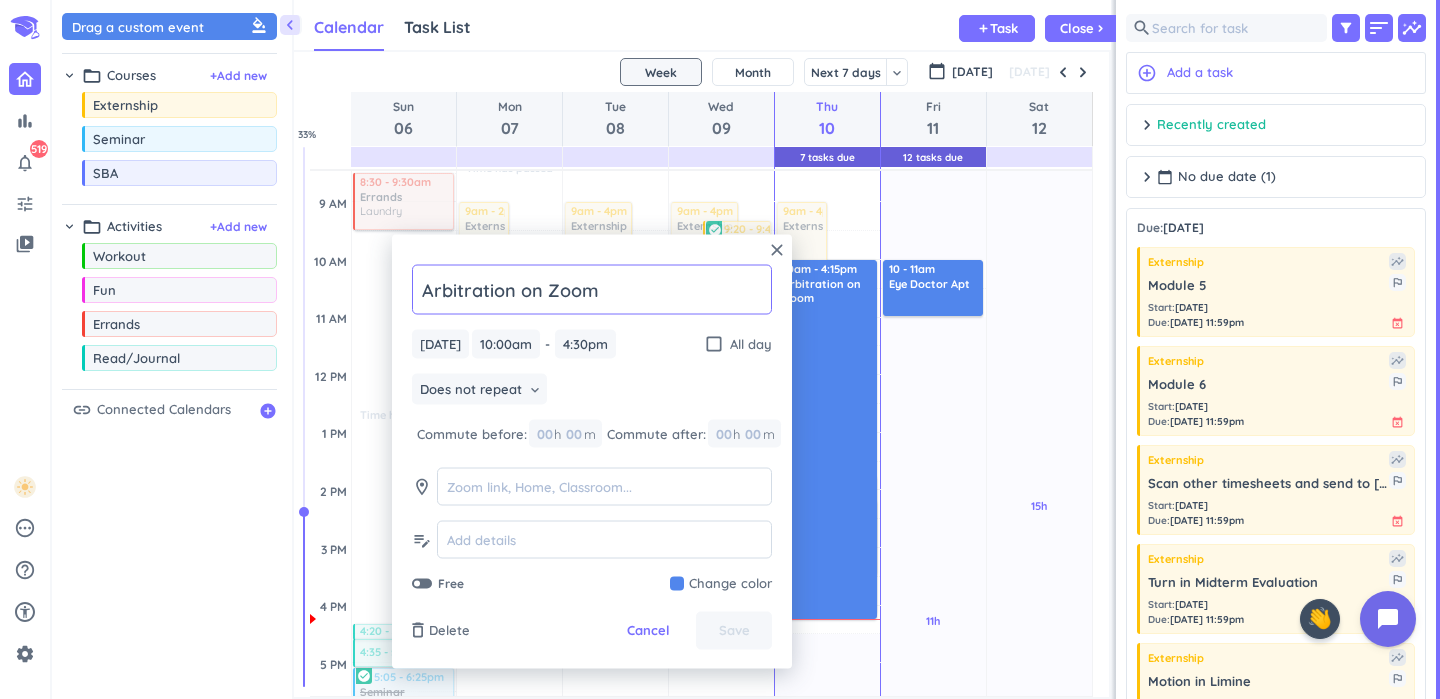 click on "4 AM 5 AM 6 AM 7 AM 8 AM 9 AM 10 AM 11 AM 12 PM 1 PM 2 PM 3 PM 4 PM 5 PM 6 PM 7 PM 8 PM 9 PM 10 PM 11 PM 12 AM 1 AM 2 AM 3 AM Time has passed Past due Plan Time has passed Past due Plan Time has passed Past due Plan Time has passed Adjust Awake Time Adjust Awake Time 8:30 - 9:30am Errands Laundry more_vert 4:20 - 4:35pm journal more_vert 4:35 - 5:05pm Read [PERSON_NAME] 5 24 pgs more_vert 5:05 - 6:25pm Seminar Read The emergence... more_vert check_circle   8:30 - 9:05pm Read The emergence... more_vert check_circle   9:05 - 9:30pm Read [PERSON_NAME] 5 20 pgs more_vert 9:30 - 9:40pm Read The emergence... more_vert check_circle   Time has passed Past due Plan Time has passed Past due Plan Time has passed Past due Plan Time has passed Past due Plan Time has passed Past due Plan Adjust Awake Time Adjust Awake Time 9am - 2pm Externship delete_outline 12:50 - 2:10pm Errands clothes/shoes for [GEOGRAPHIC_DATA] more_vert 1 - 2pm Depo on Zoom delete_outline 1 - 1:10pm Laundry more_vert 1:10 - 2:10pm Errands Pack More more_vert" at bounding box center [701, 605] 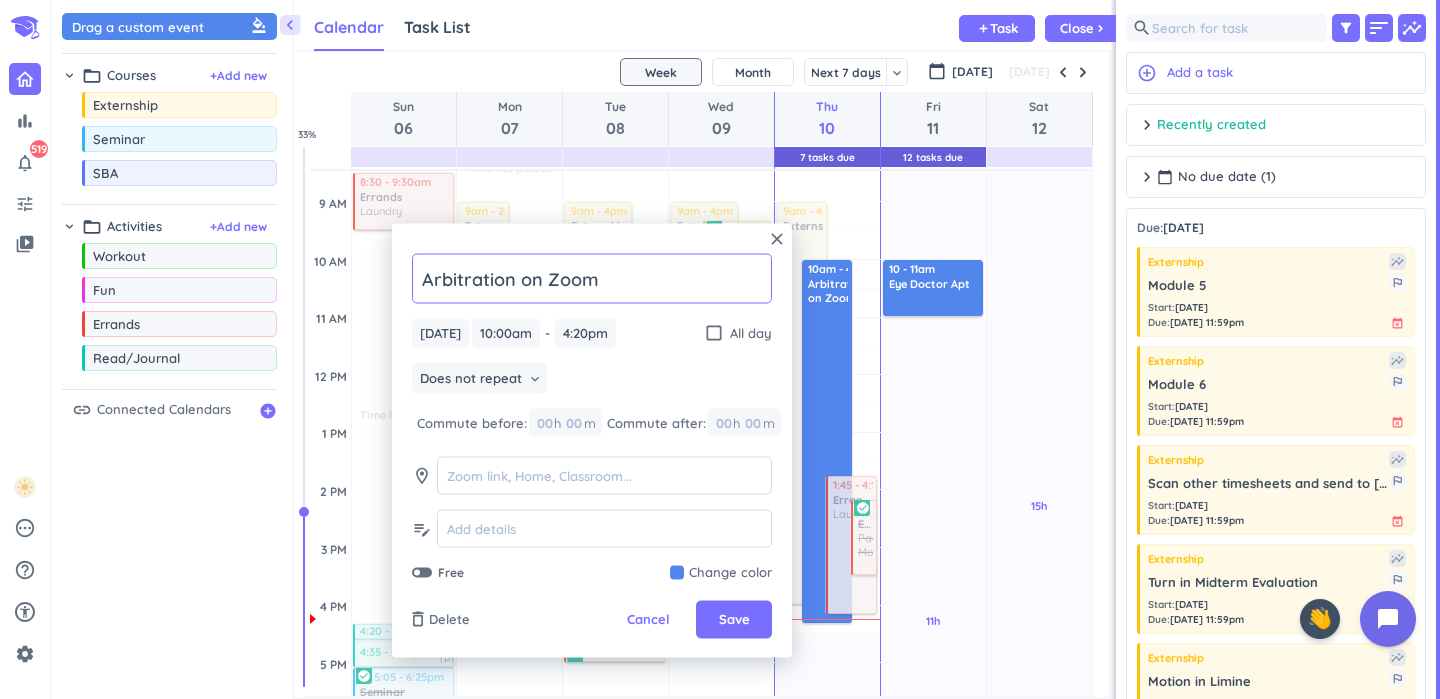 scroll, scrollTop: 259, scrollLeft: 0, axis: vertical 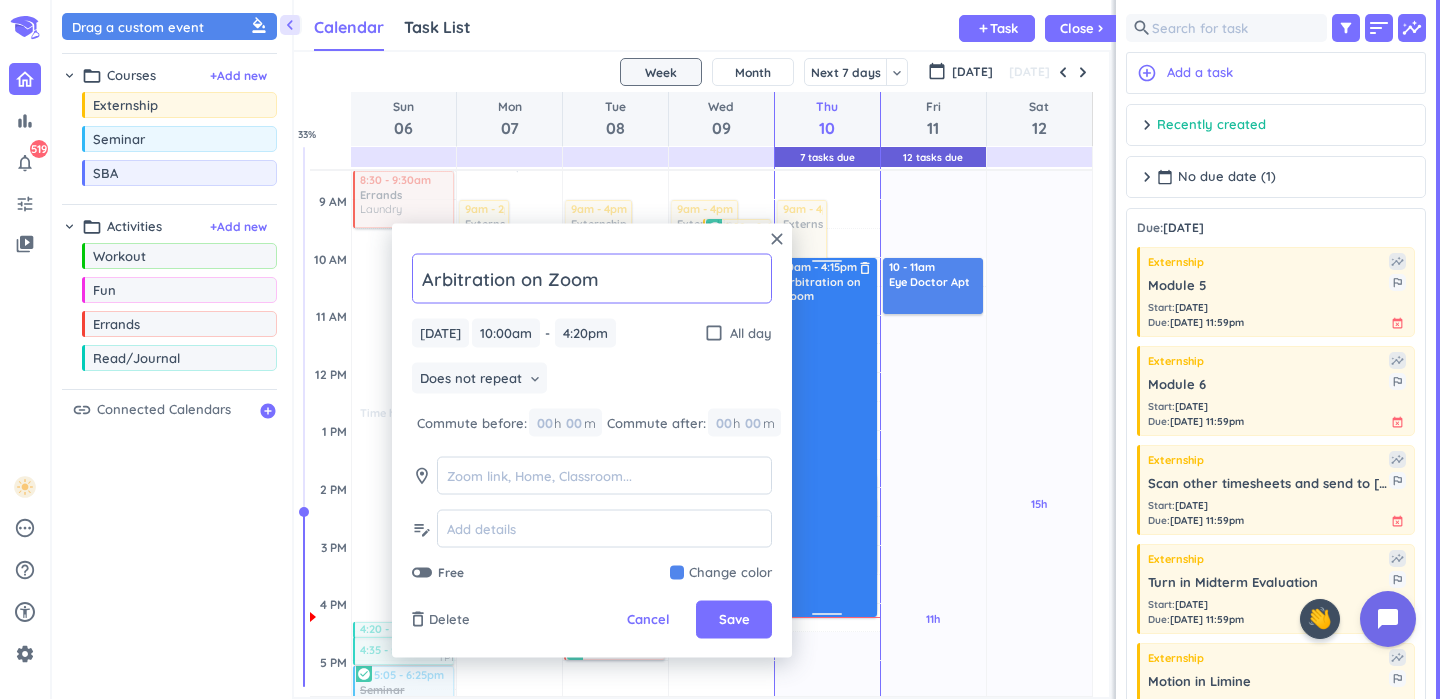 click on "Time has passed Past due Plan 5h 30m Past due Plan Adjust Awake Time Adjust Awake Time 9am - 4pm Externship delete_outline 10am - 4:20pm Arbitration on Zoom delete_outline 1:45 - 4:10pm Errands Laundry more_vert 2:10 - 3:30pm Errands Pack More more_vert check_circle   7  10am - 4:15pm Arbitration on Zoom delete_outline" at bounding box center (827, 603) 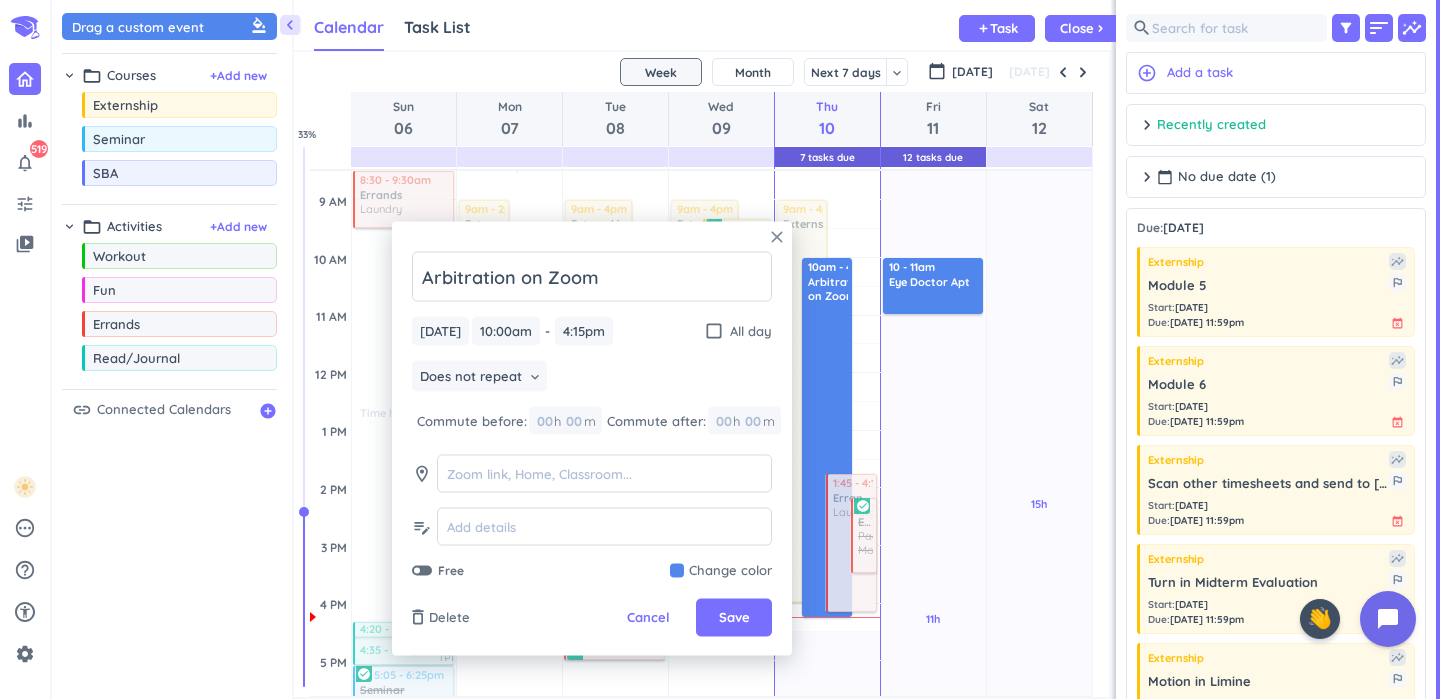 click on "close" at bounding box center (777, 237) 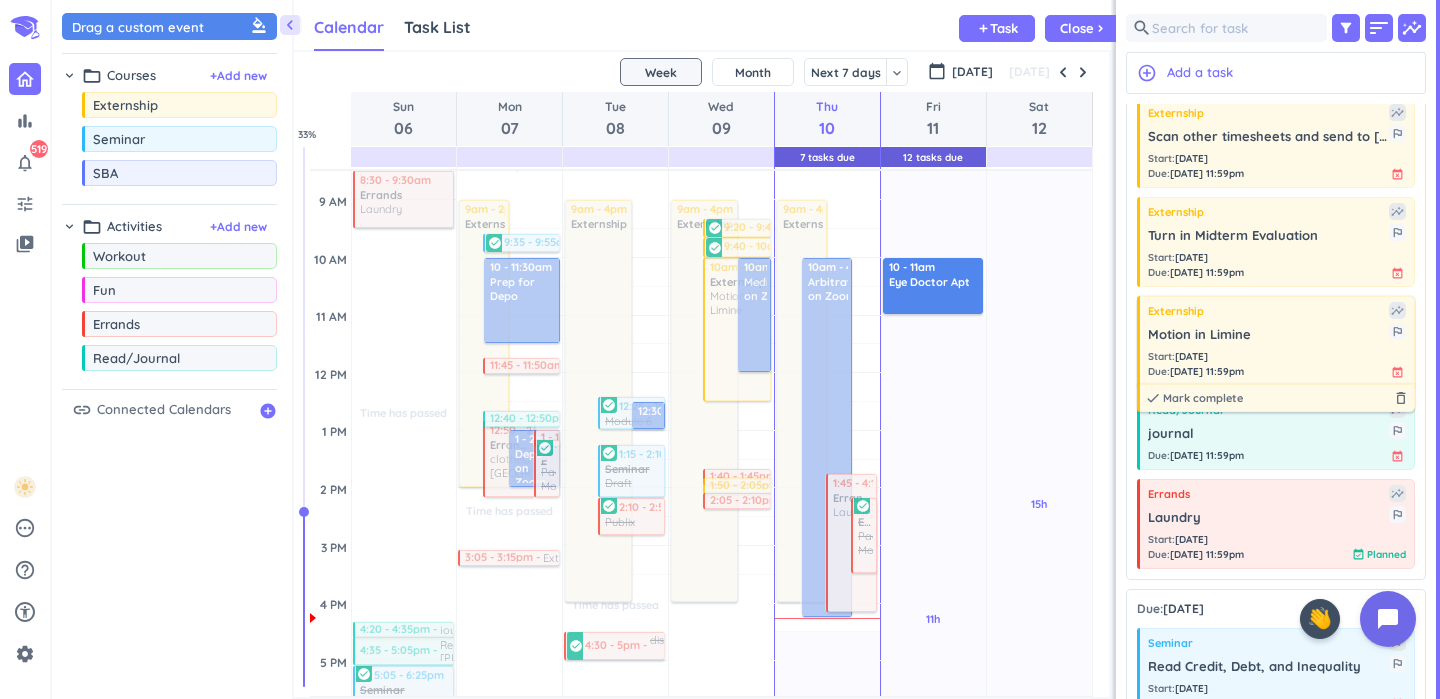scroll, scrollTop: 369, scrollLeft: 0, axis: vertical 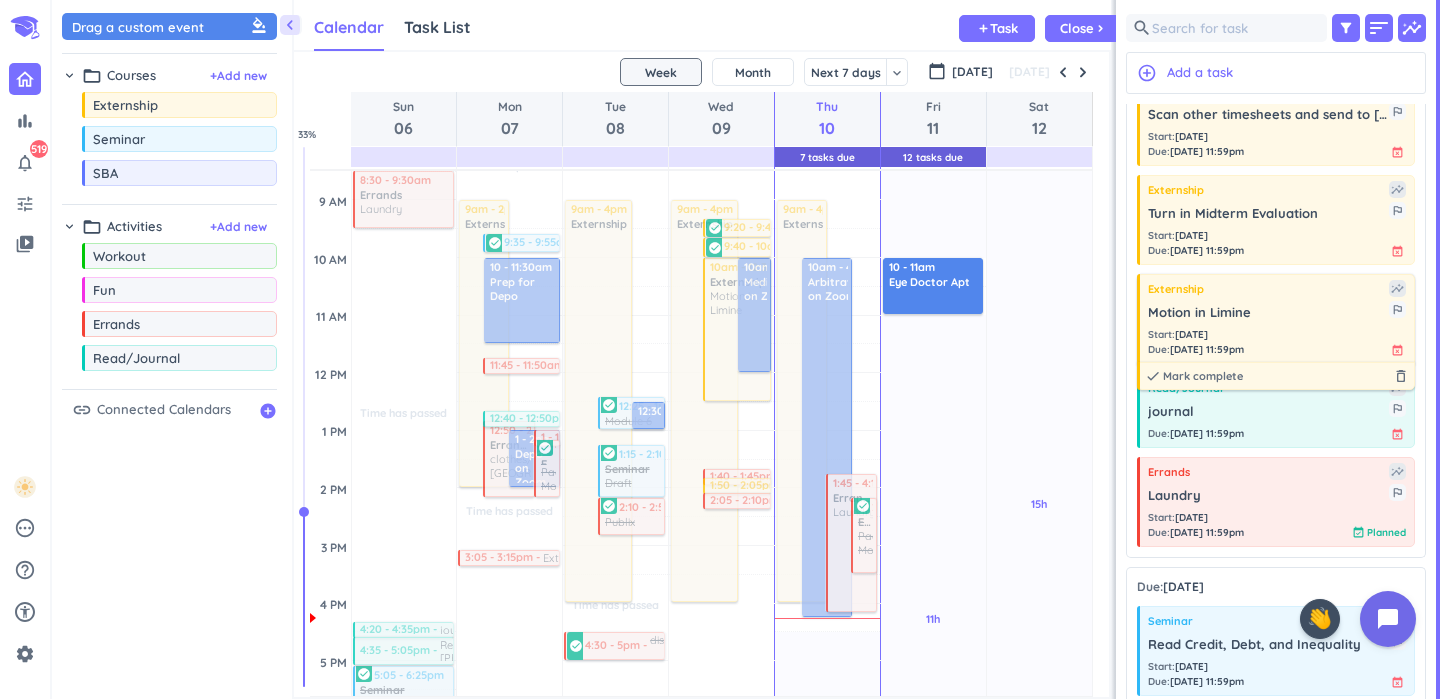 click on "Motion in Limine" at bounding box center (1268, 313) 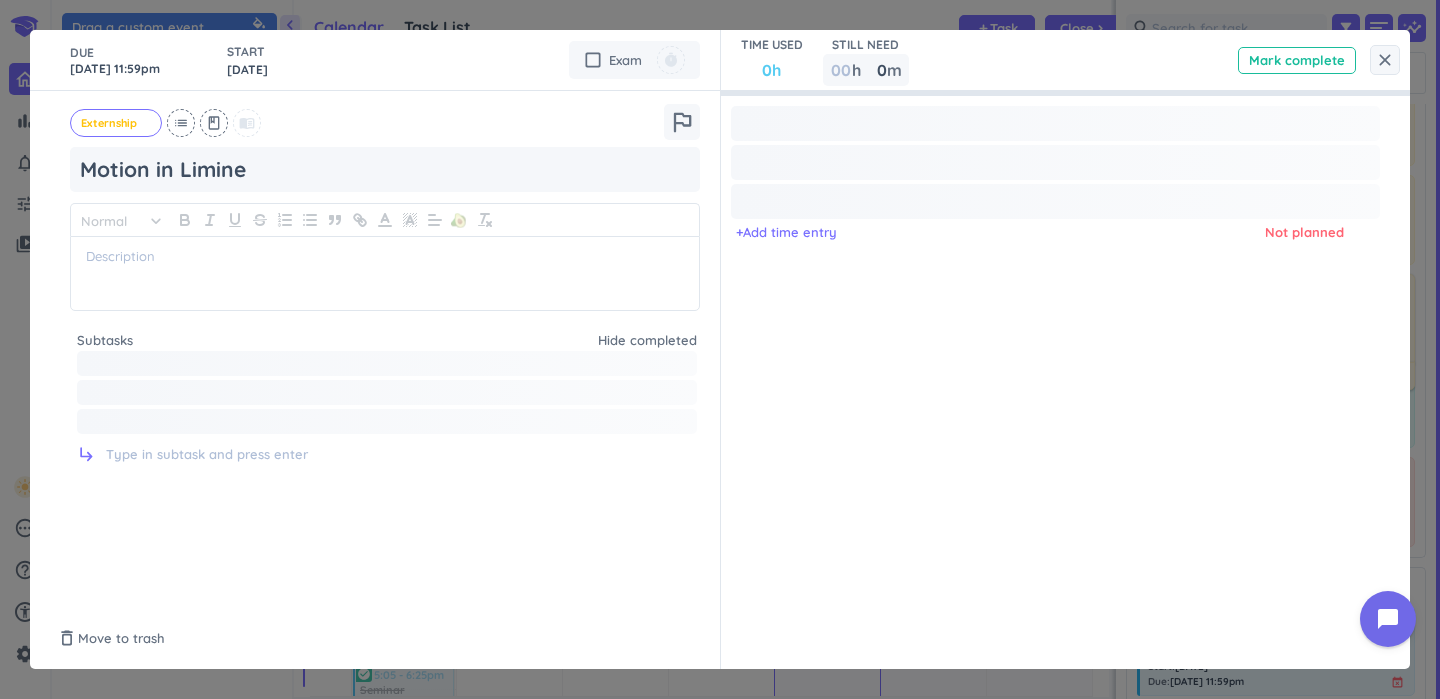 type on "x" 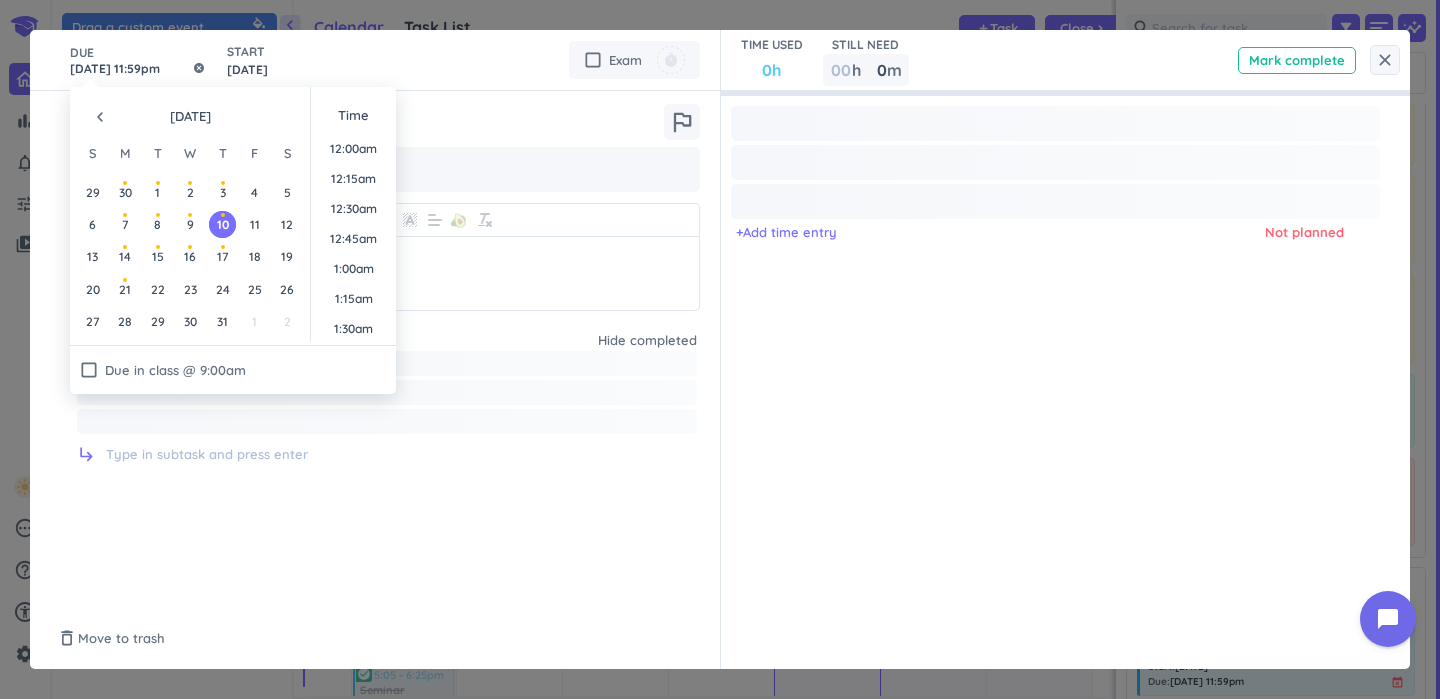 click on "[DATE] 11:59pm" at bounding box center (138, 60) 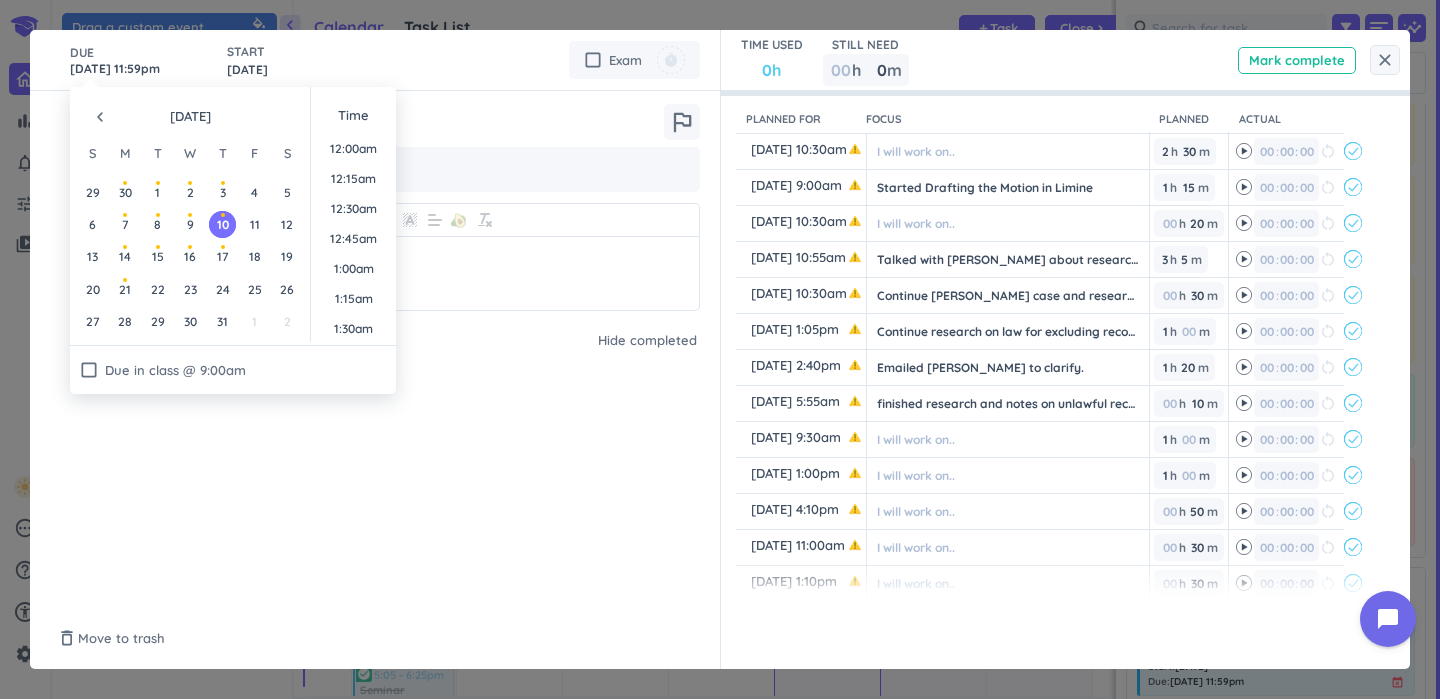 scroll, scrollTop: 2701, scrollLeft: 0, axis: vertical 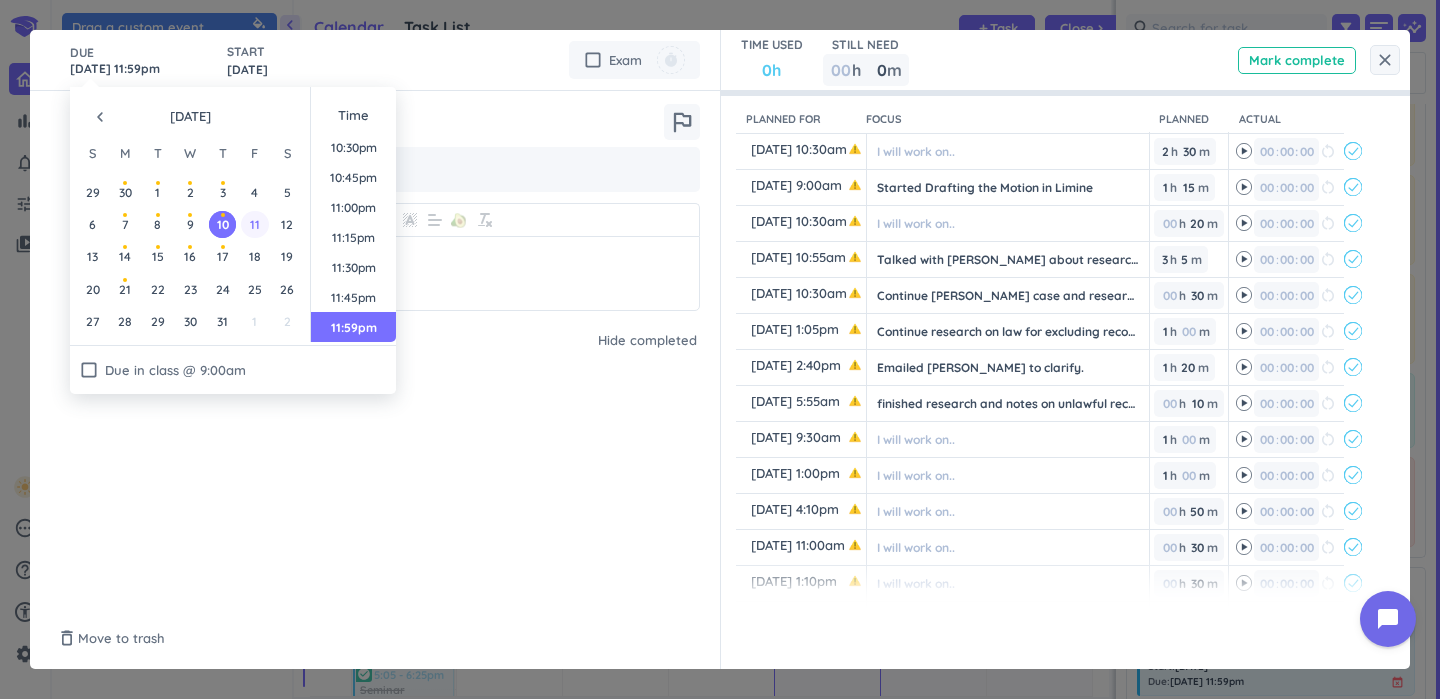 click on "11" at bounding box center [254, 224] 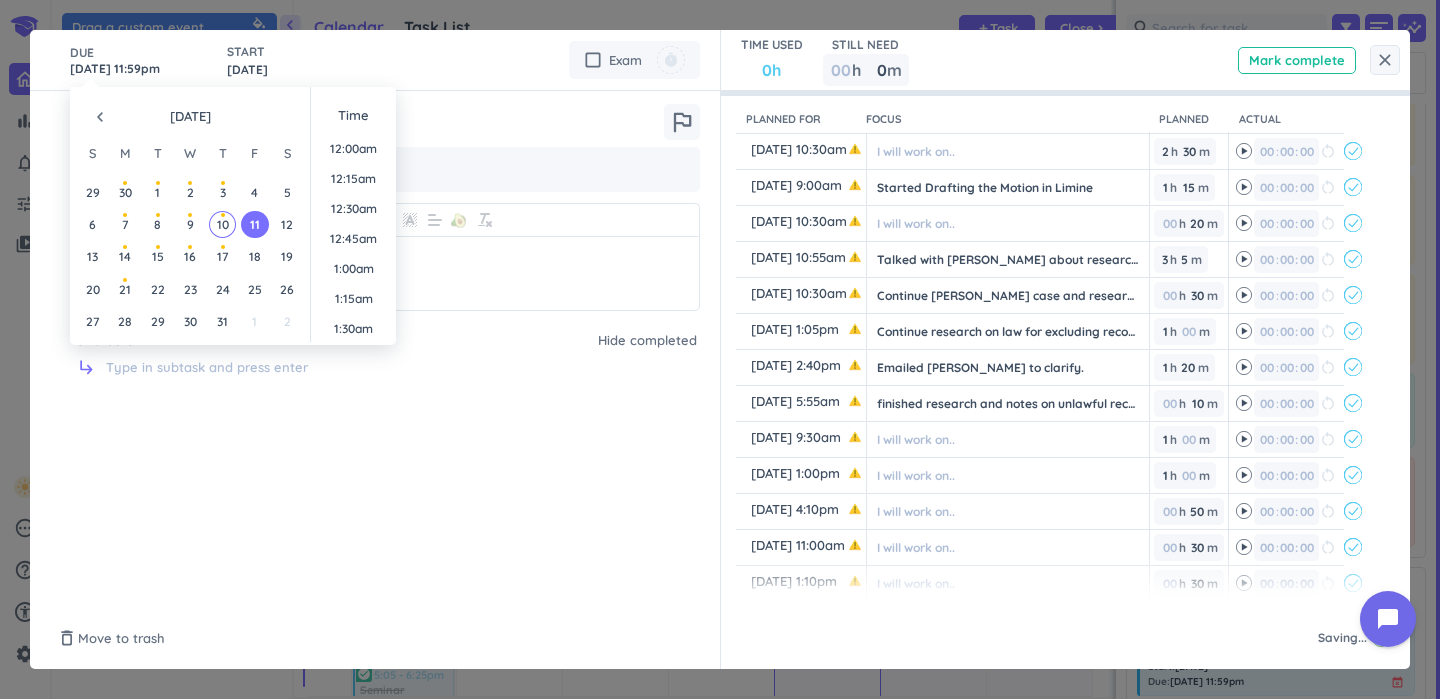 type on "[DATE] 11:59pm" 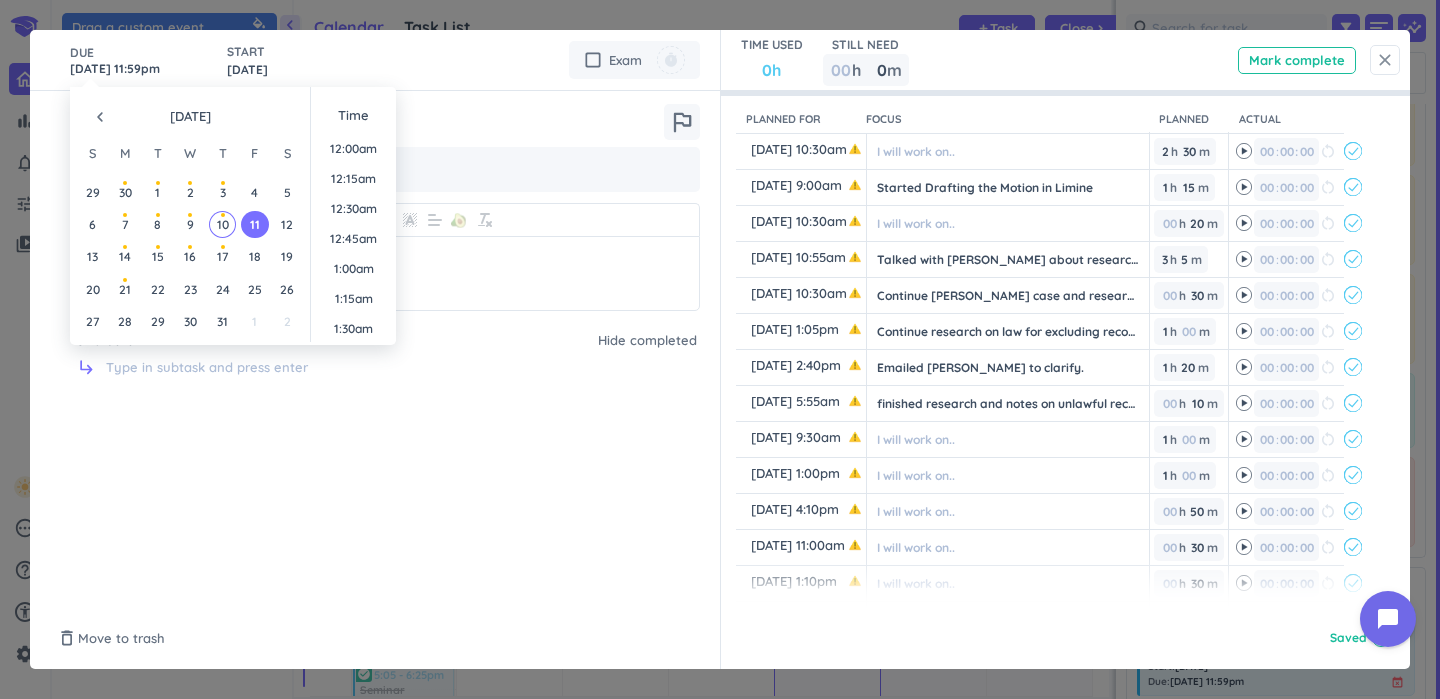 scroll, scrollTop: 2701, scrollLeft: 0, axis: vertical 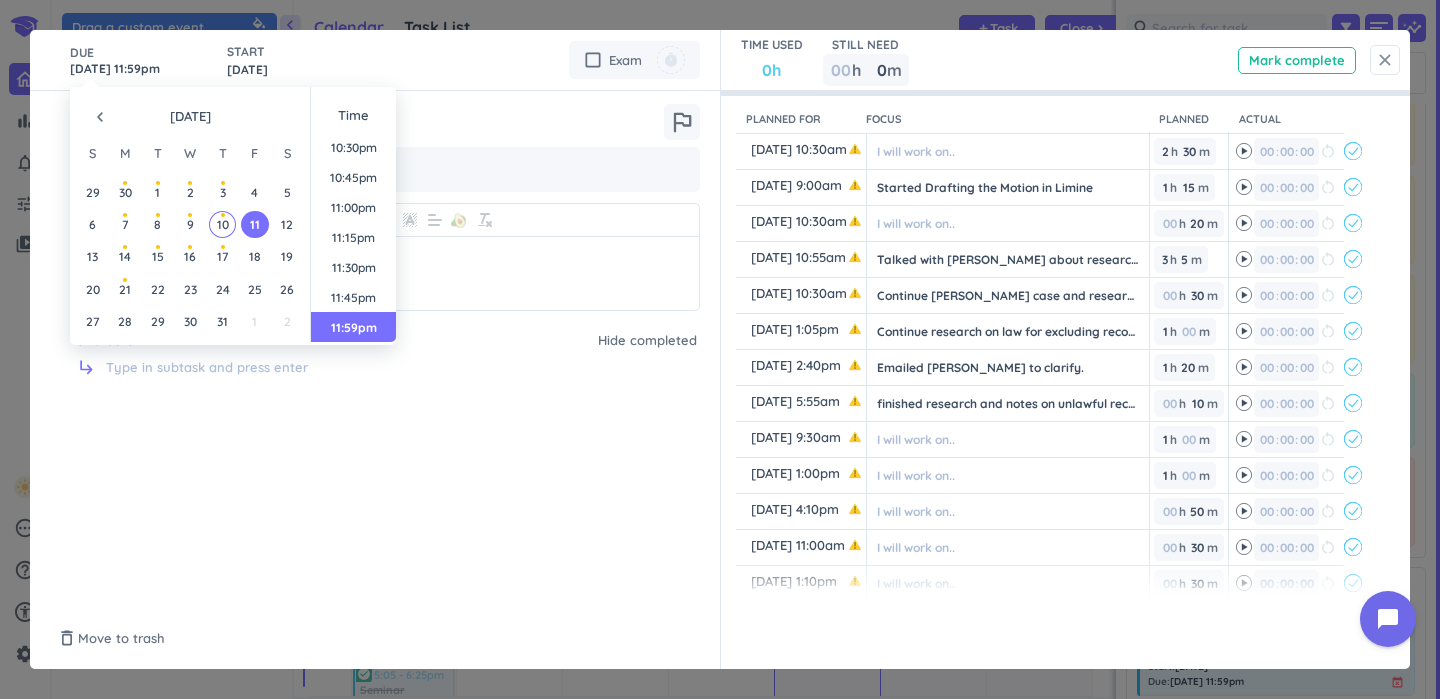 click on "close" at bounding box center [1385, 60] 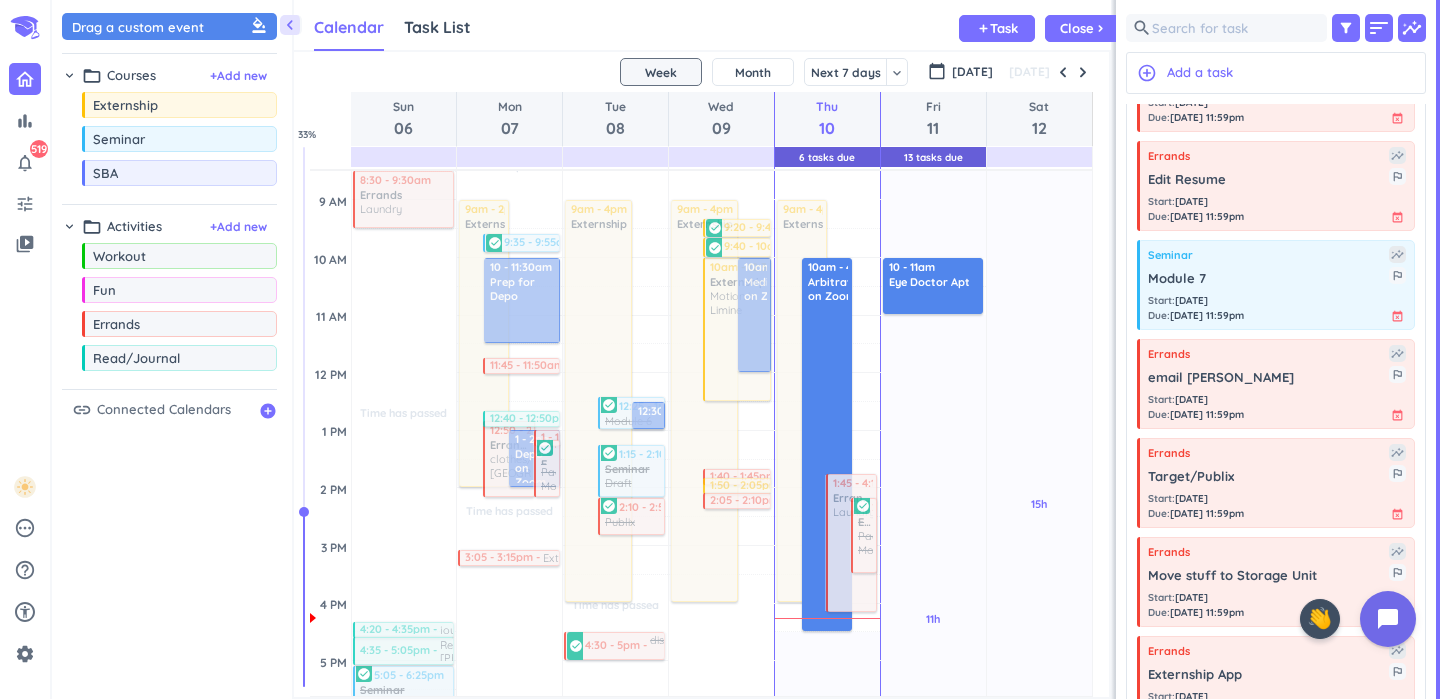 scroll, scrollTop: 1034, scrollLeft: 0, axis: vertical 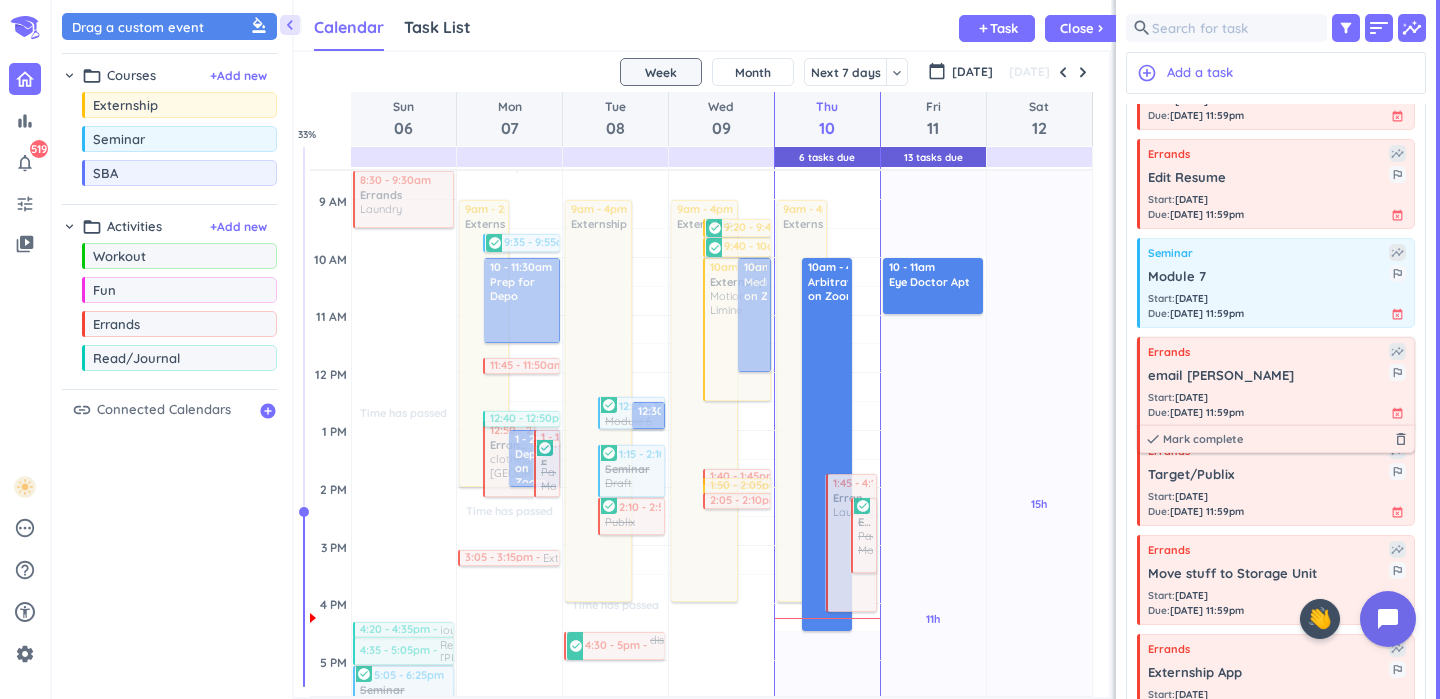 click on "email [PERSON_NAME]" at bounding box center [1268, 376] 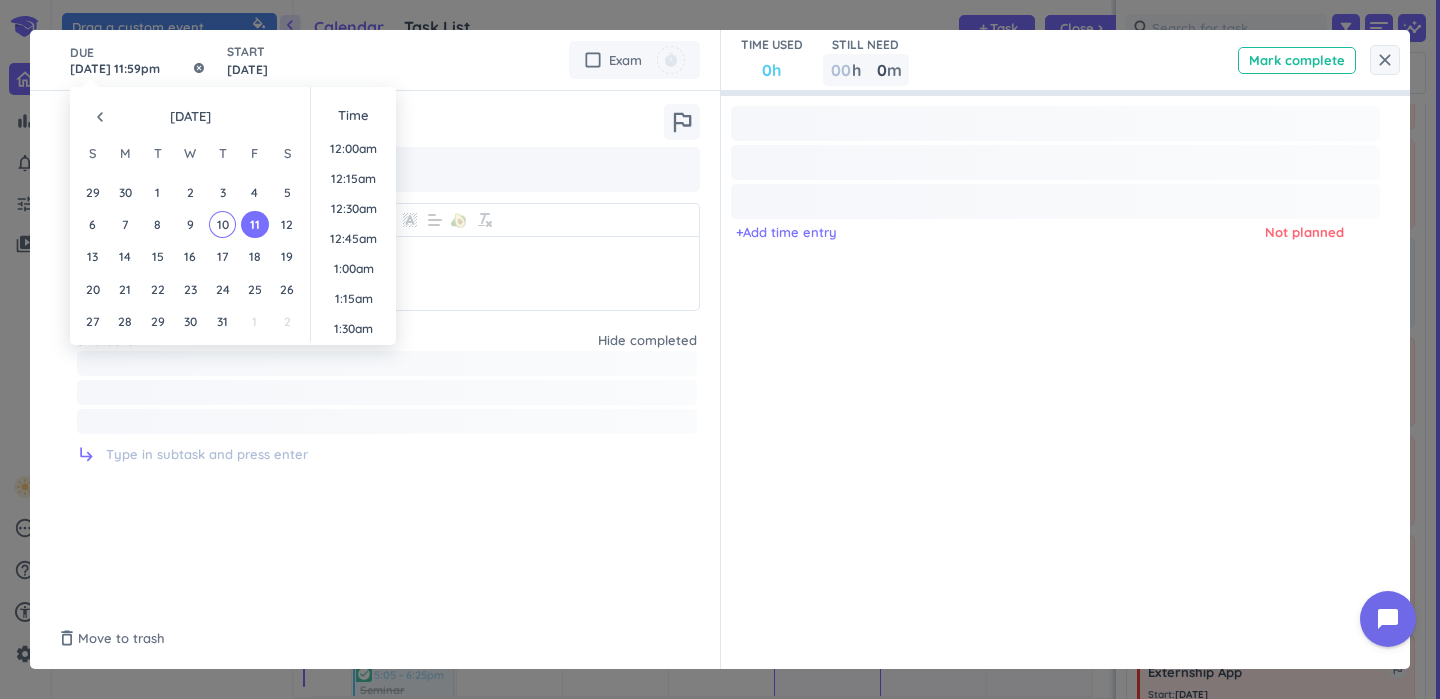 click on "[DATE] 11:59pm" at bounding box center (138, 60) 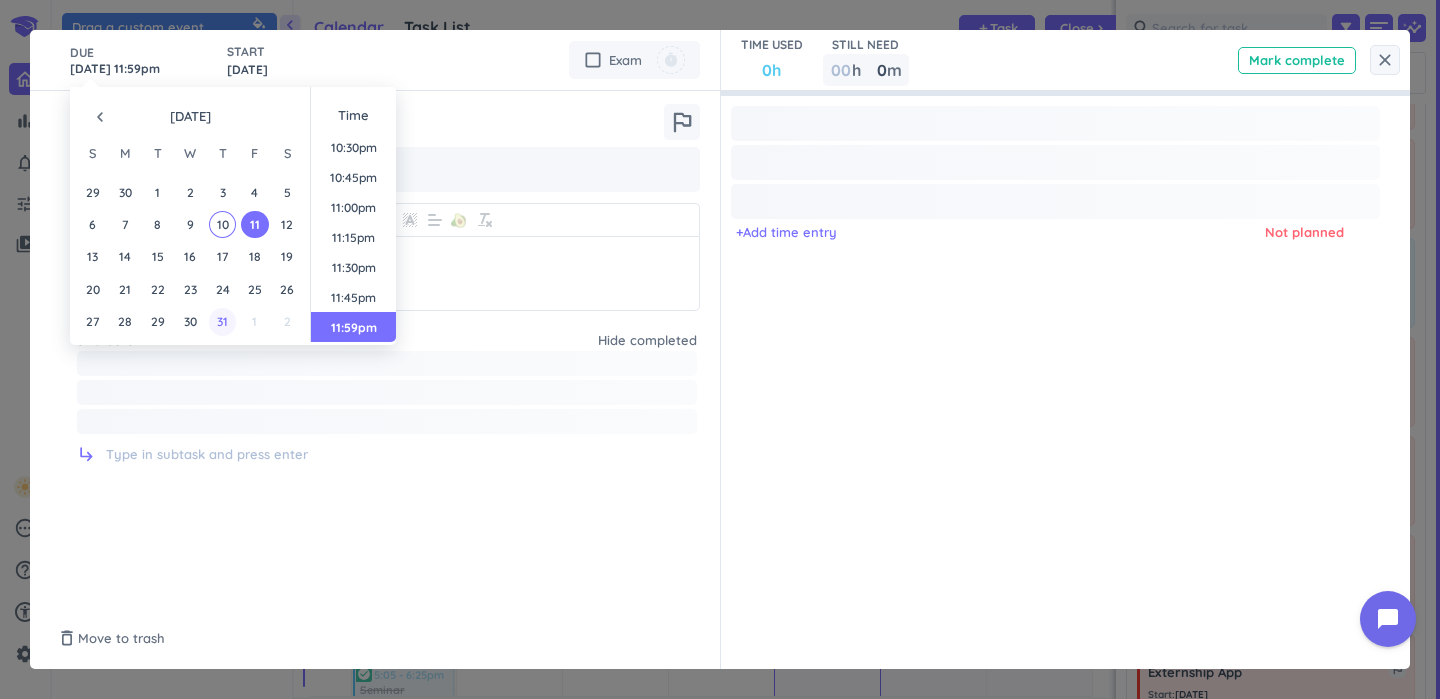 click on "31" at bounding box center [222, 321] 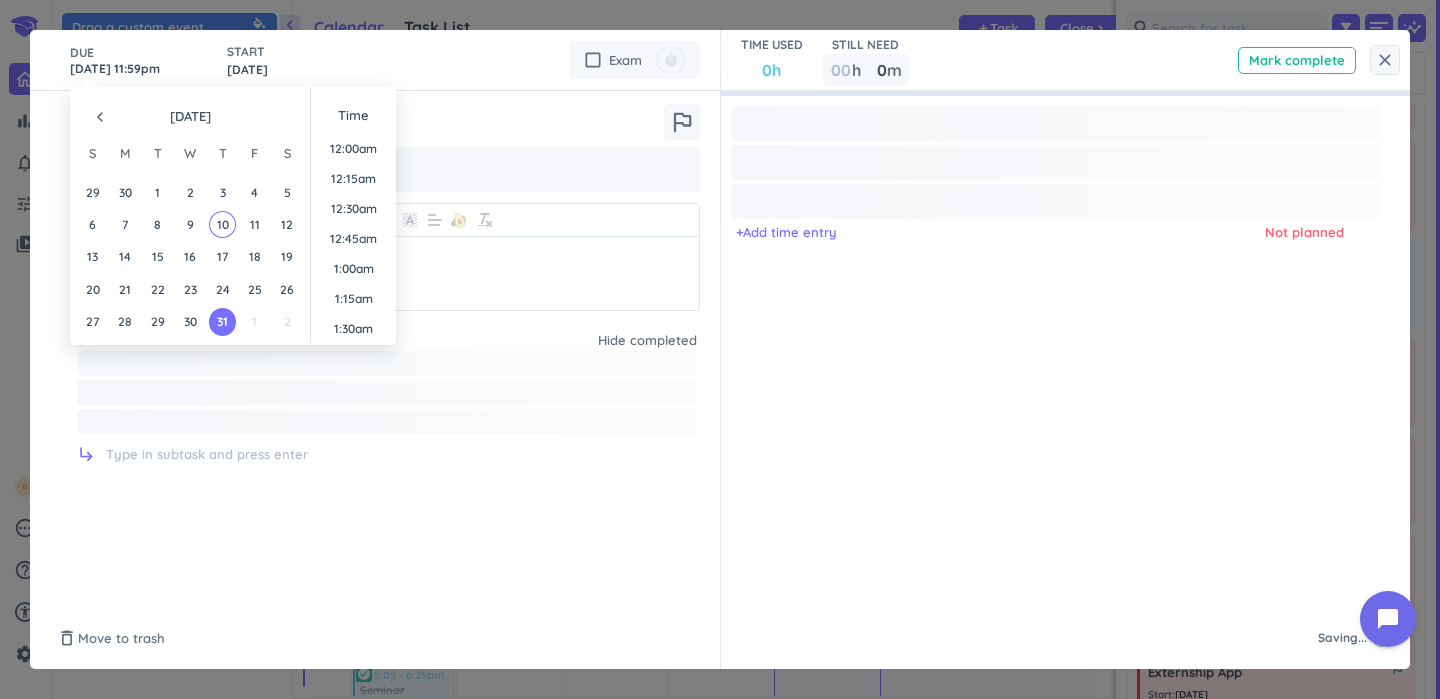 scroll, scrollTop: 2701, scrollLeft: 0, axis: vertical 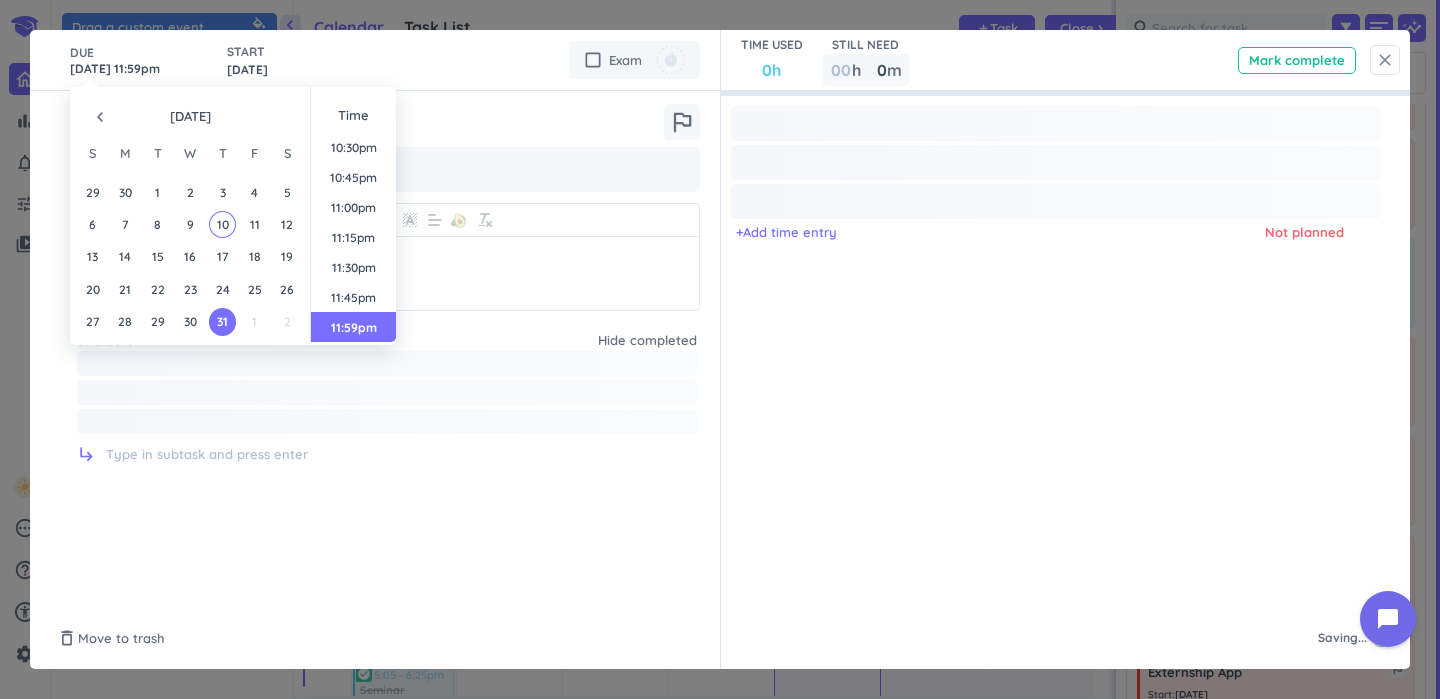 click on "close" at bounding box center [1385, 60] 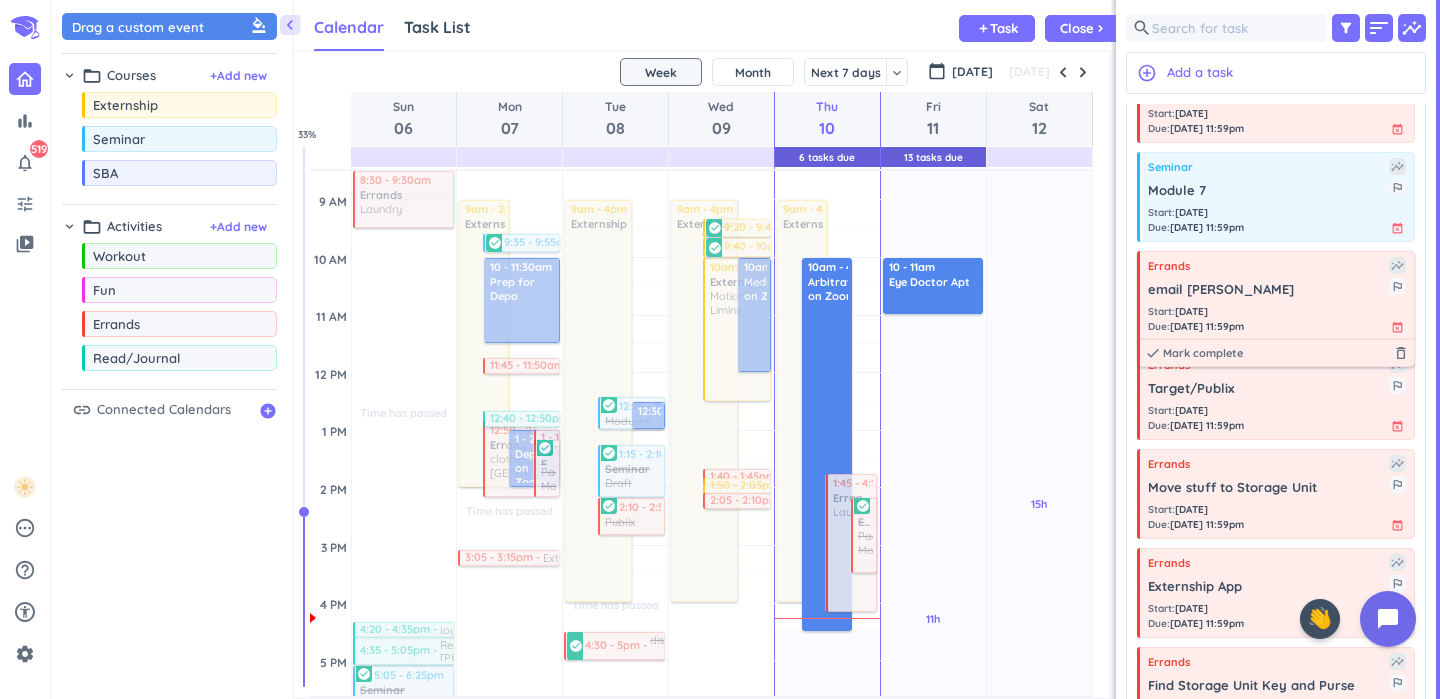 scroll, scrollTop: 1128, scrollLeft: 0, axis: vertical 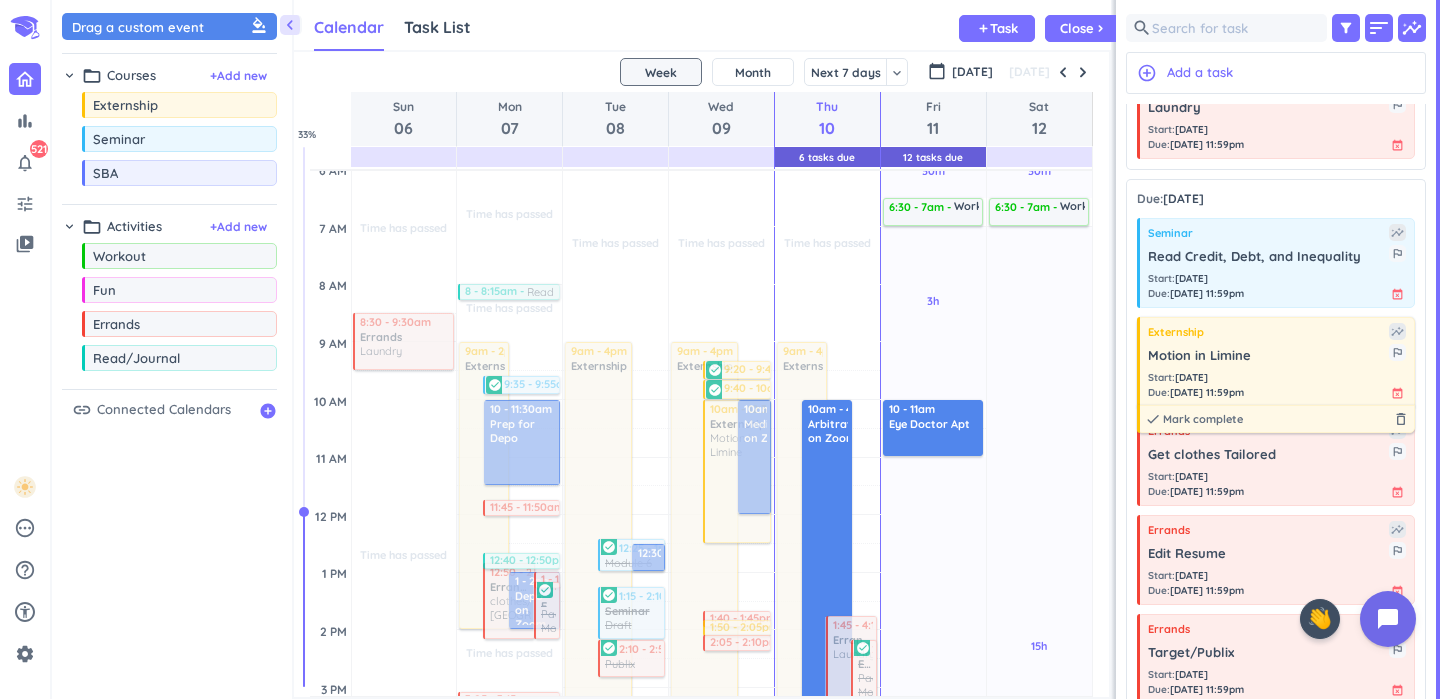 click on "Motion in Limine" at bounding box center [1268, 356] 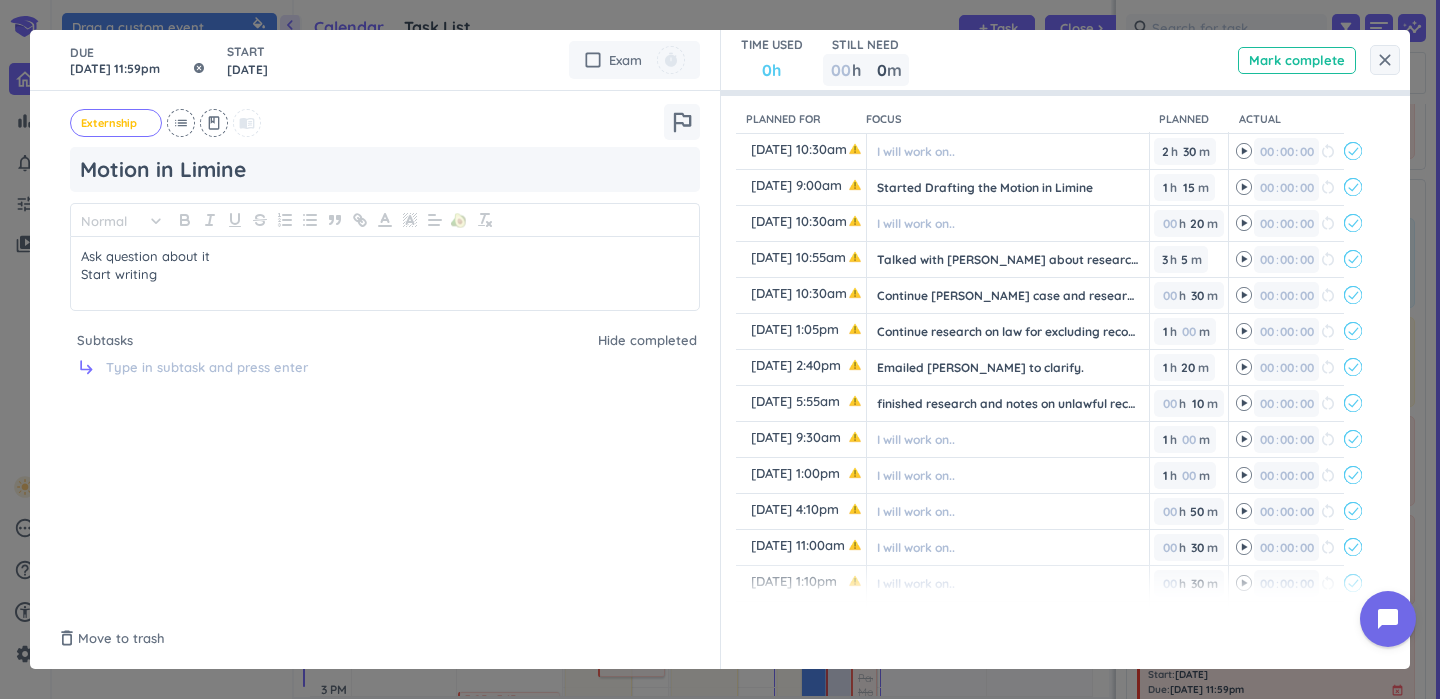 click on "[DATE] 11:59pm" at bounding box center [138, 60] 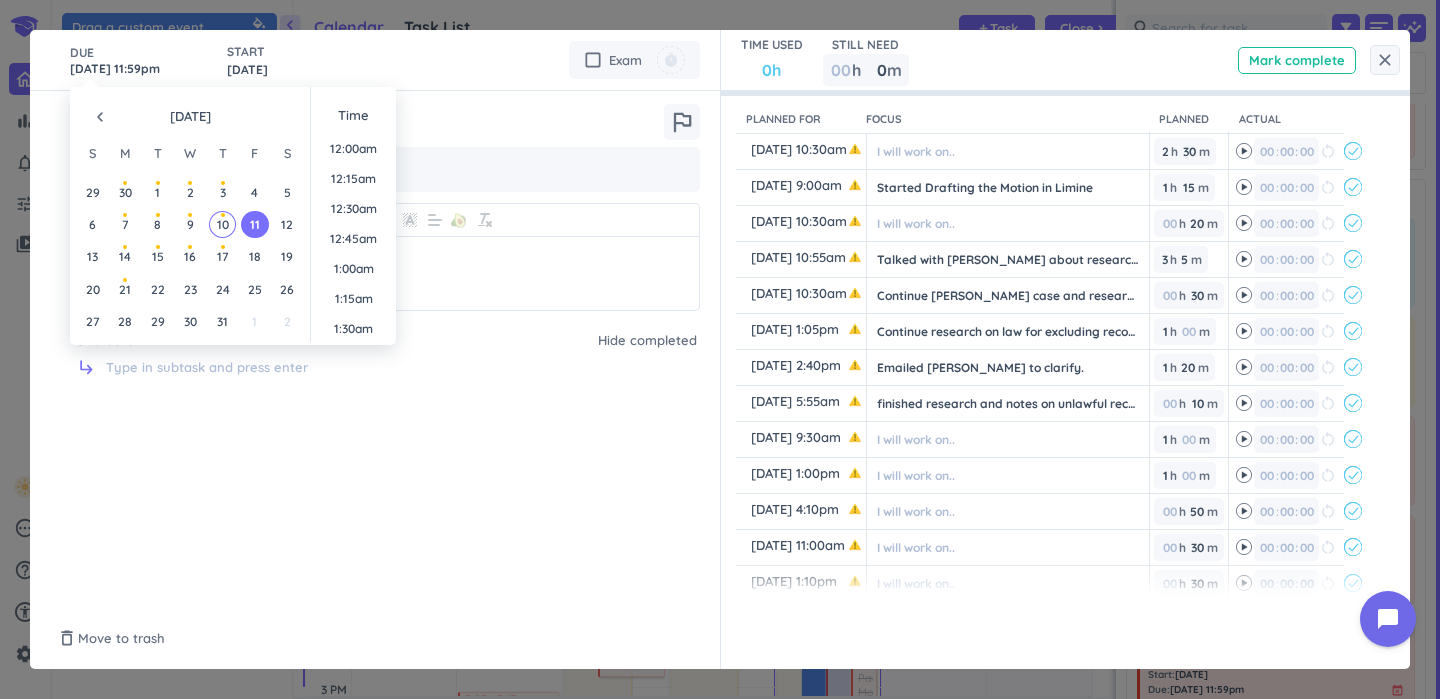 scroll, scrollTop: 2701, scrollLeft: 0, axis: vertical 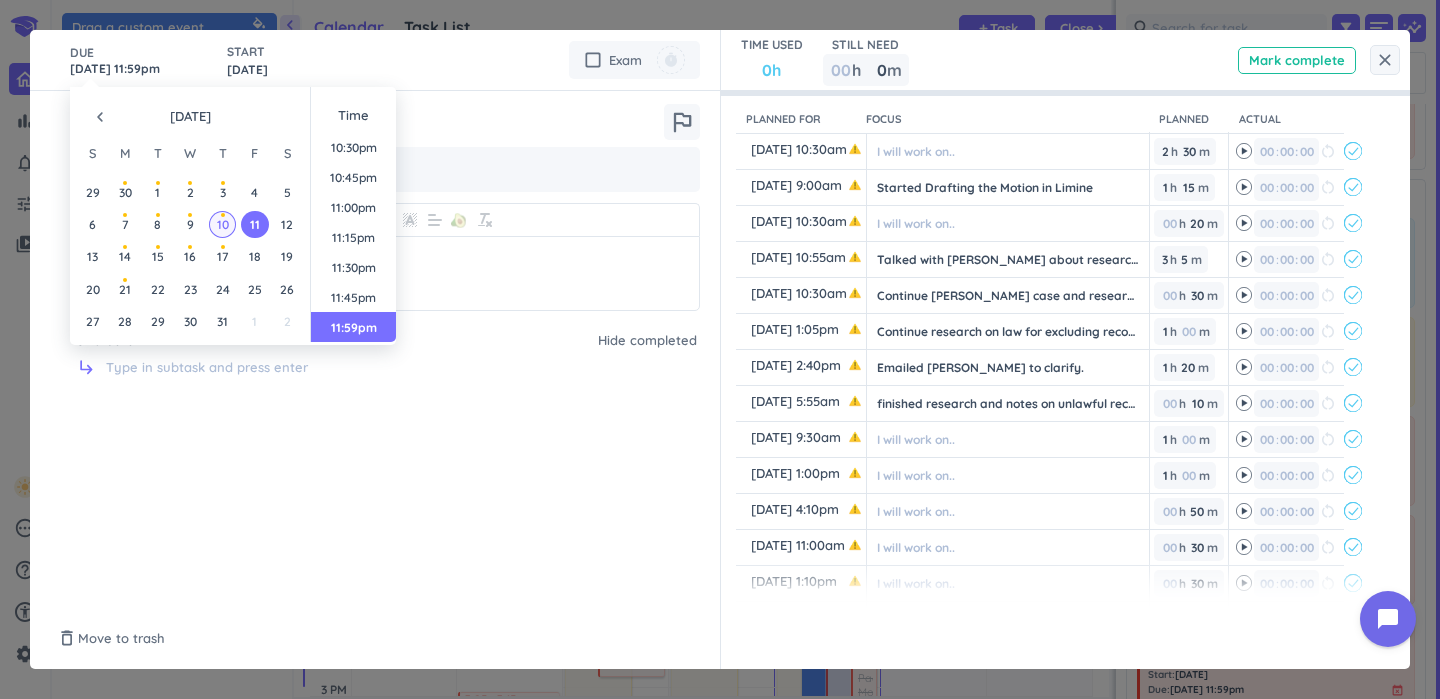 click on "10" at bounding box center [223, 224] 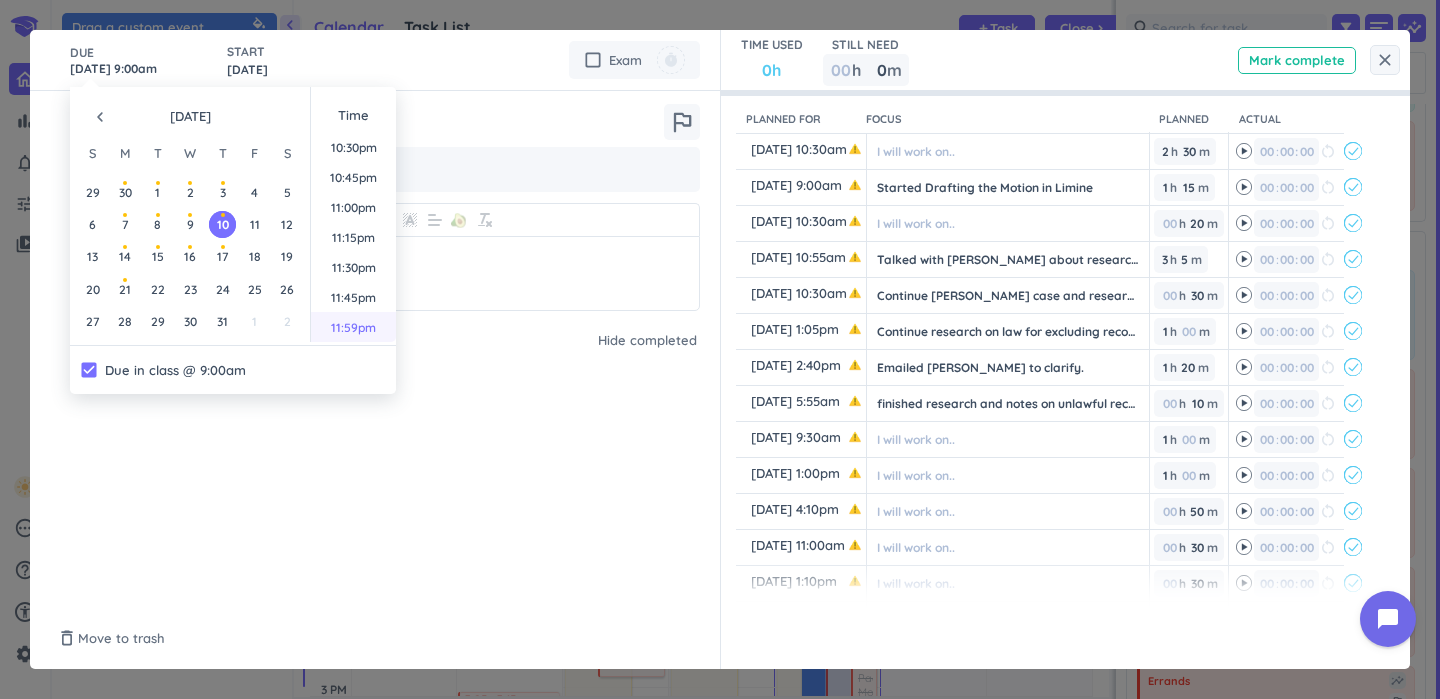 scroll, scrollTop: 2702, scrollLeft: 0, axis: vertical 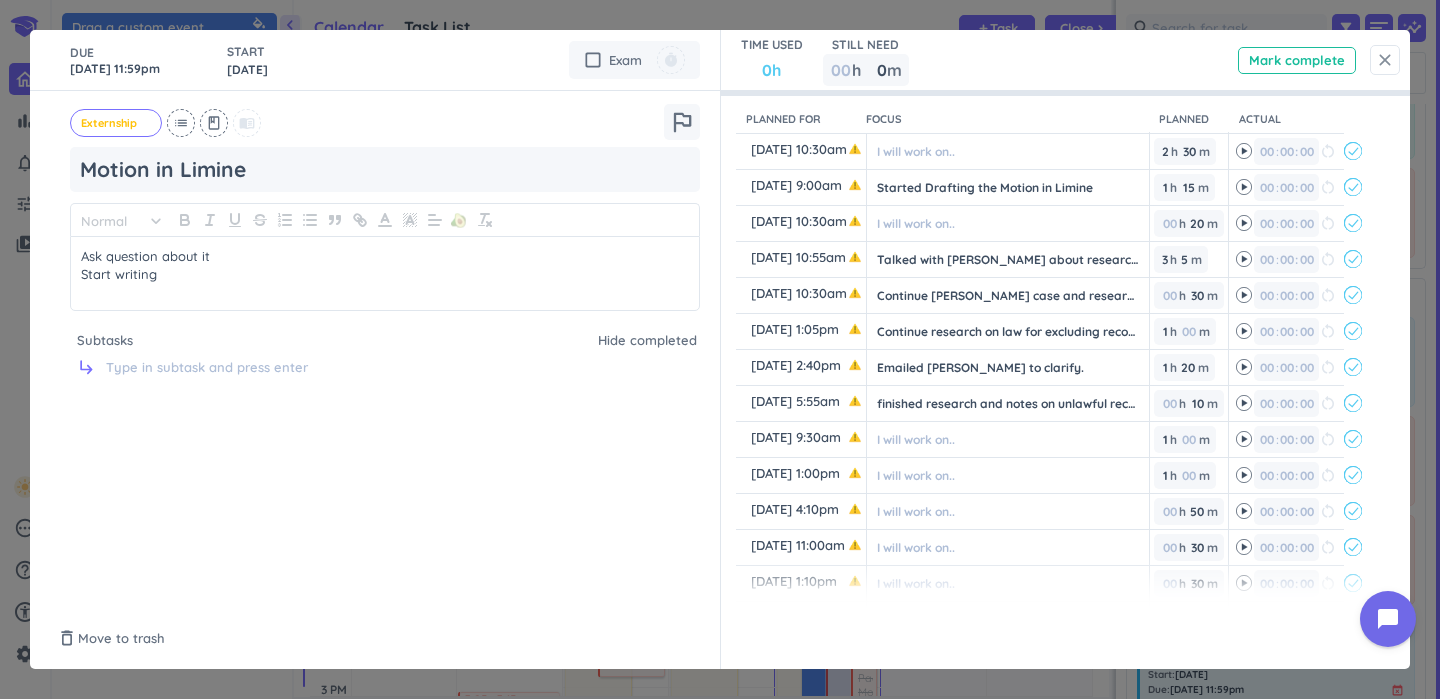 click on "close" at bounding box center [1385, 60] 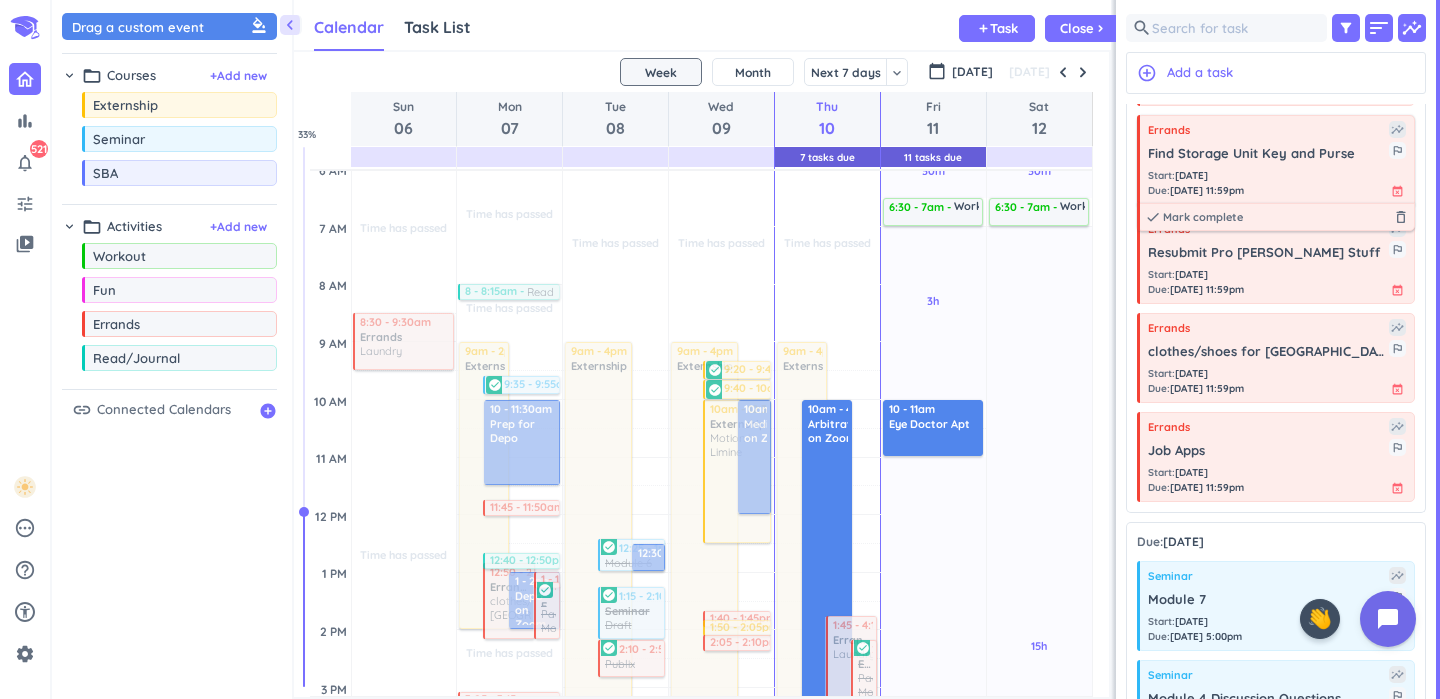 scroll, scrollTop: 1556, scrollLeft: 0, axis: vertical 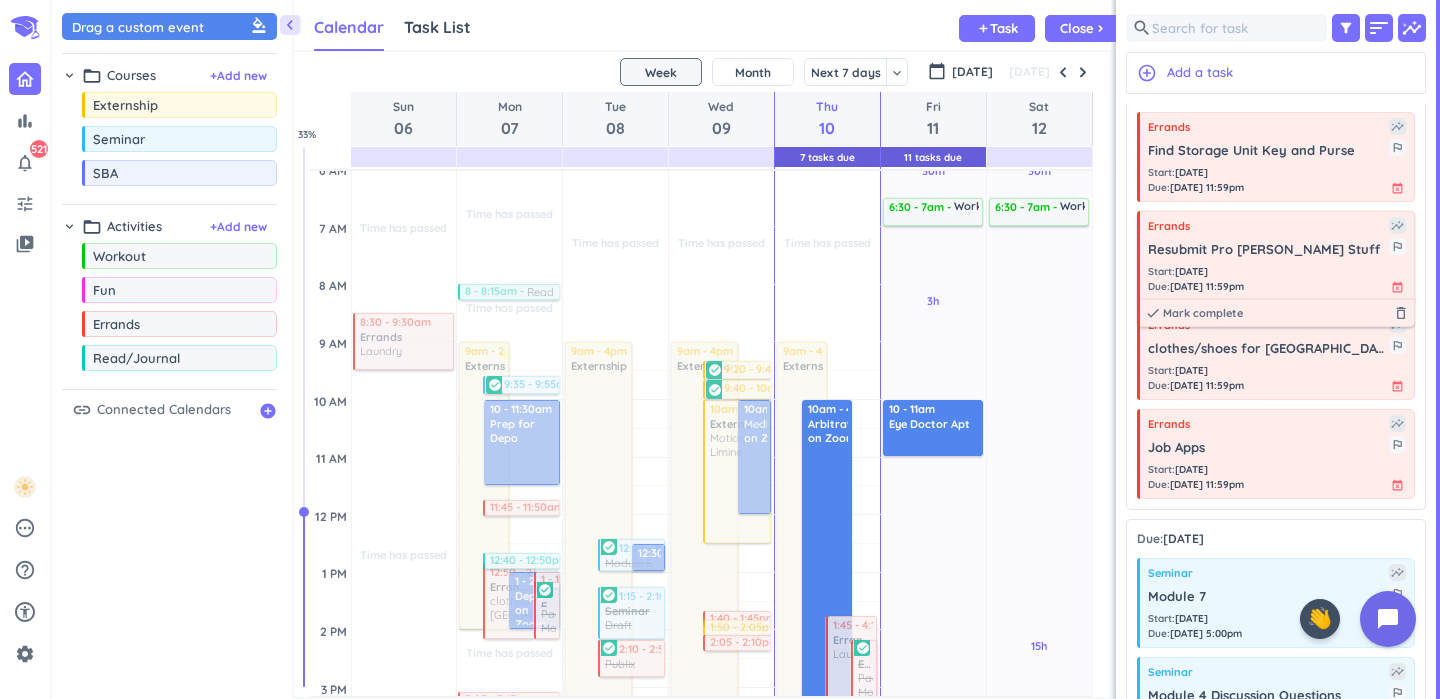 click on "Resubmit Pro [PERSON_NAME] Stuff" at bounding box center [1268, 250] 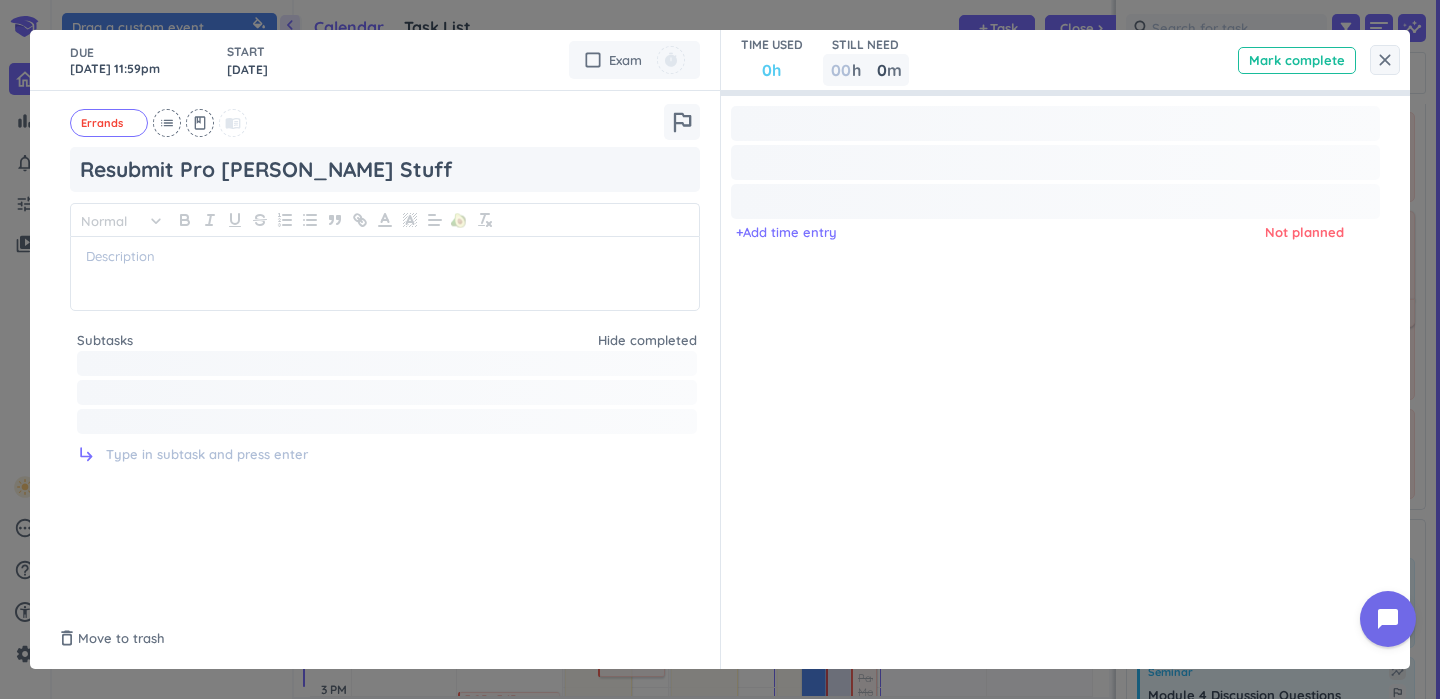 type on "x" 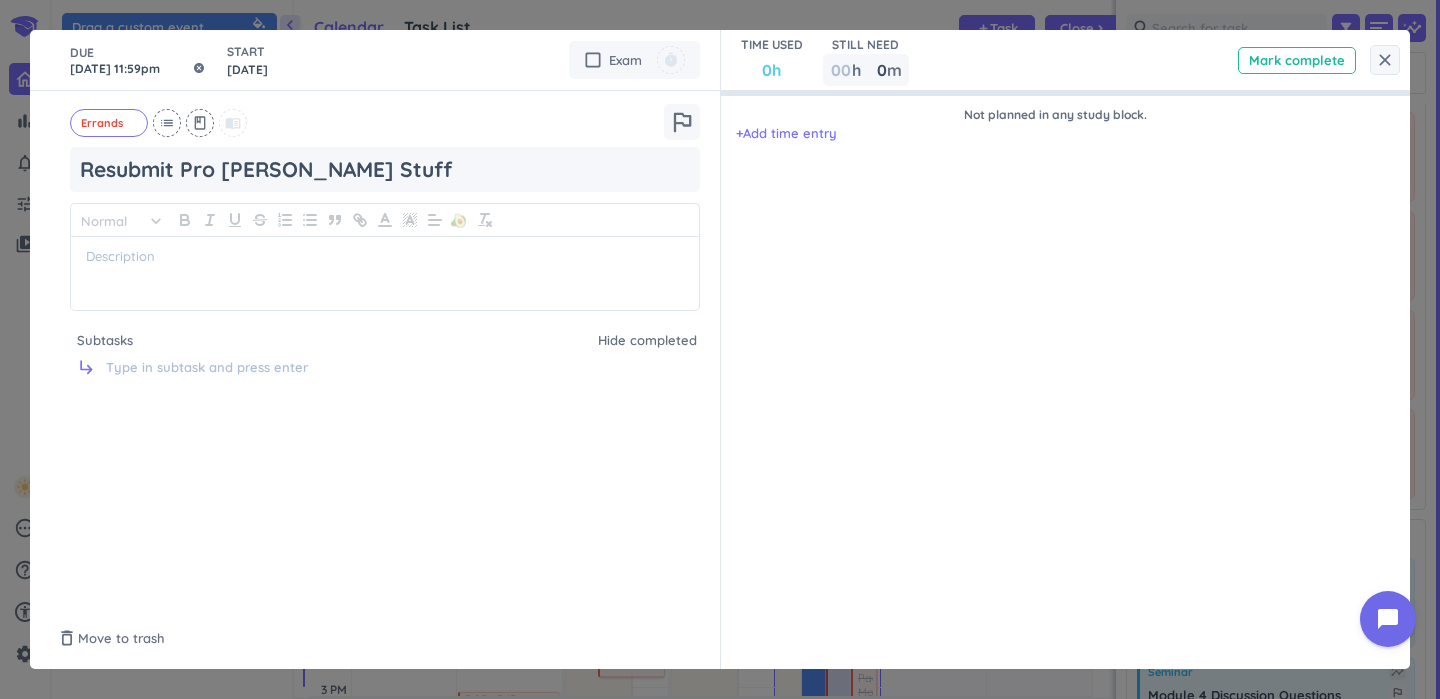 click on "[DATE] 11:59pm" at bounding box center [138, 60] 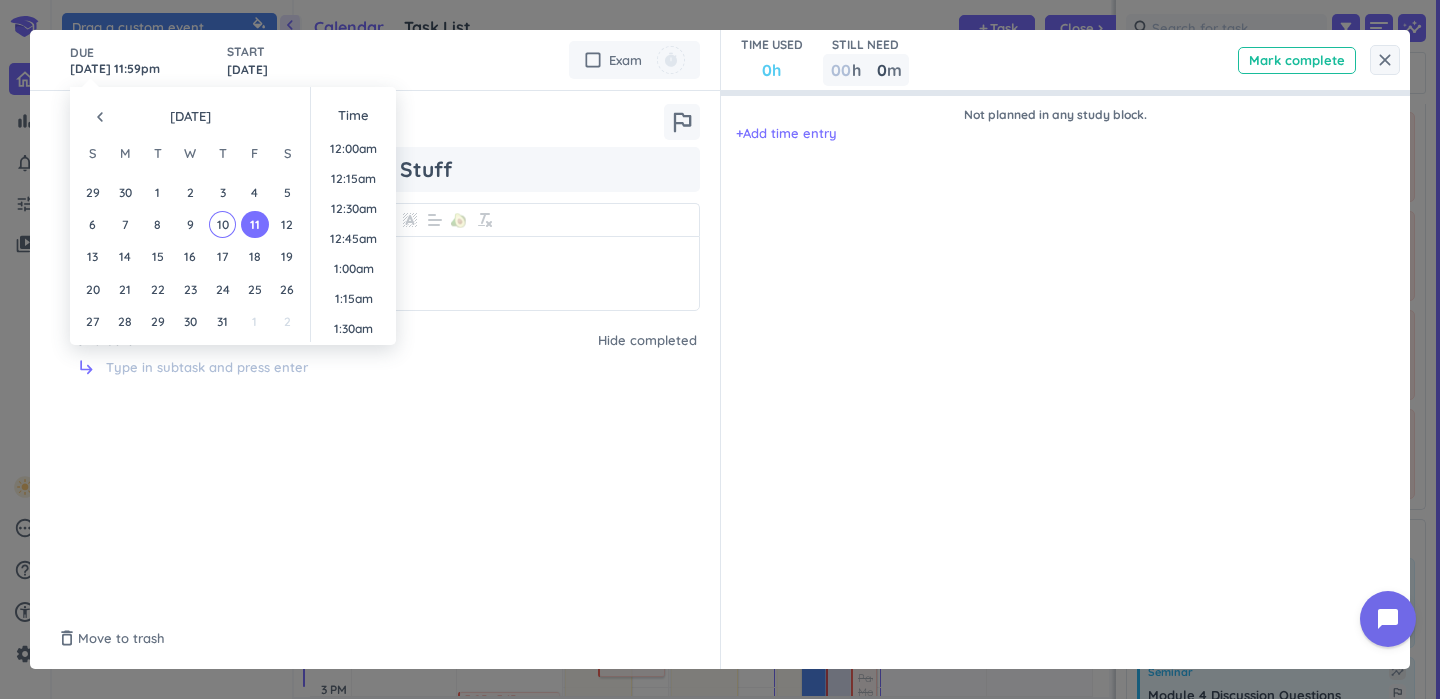 scroll, scrollTop: 2701, scrollLeft: 0, axis: vertical 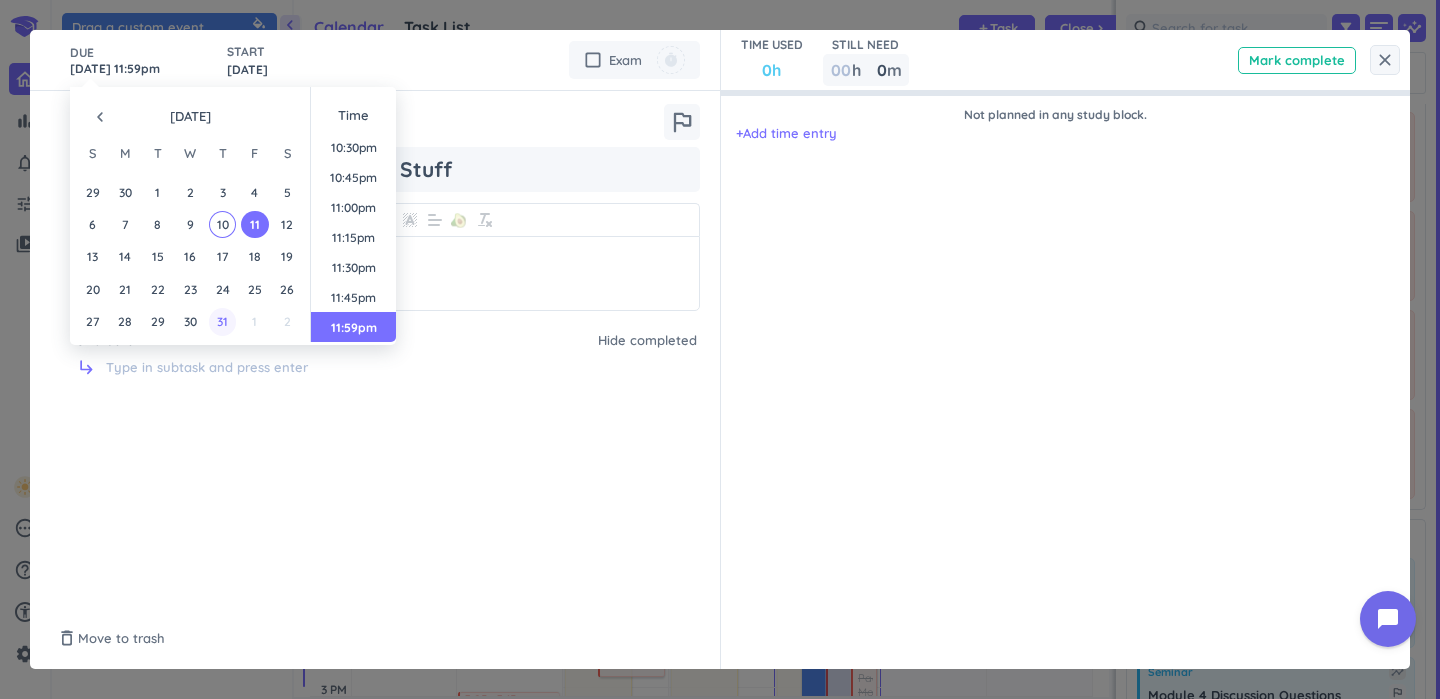 click on "31" at bounding box center (222, 321) 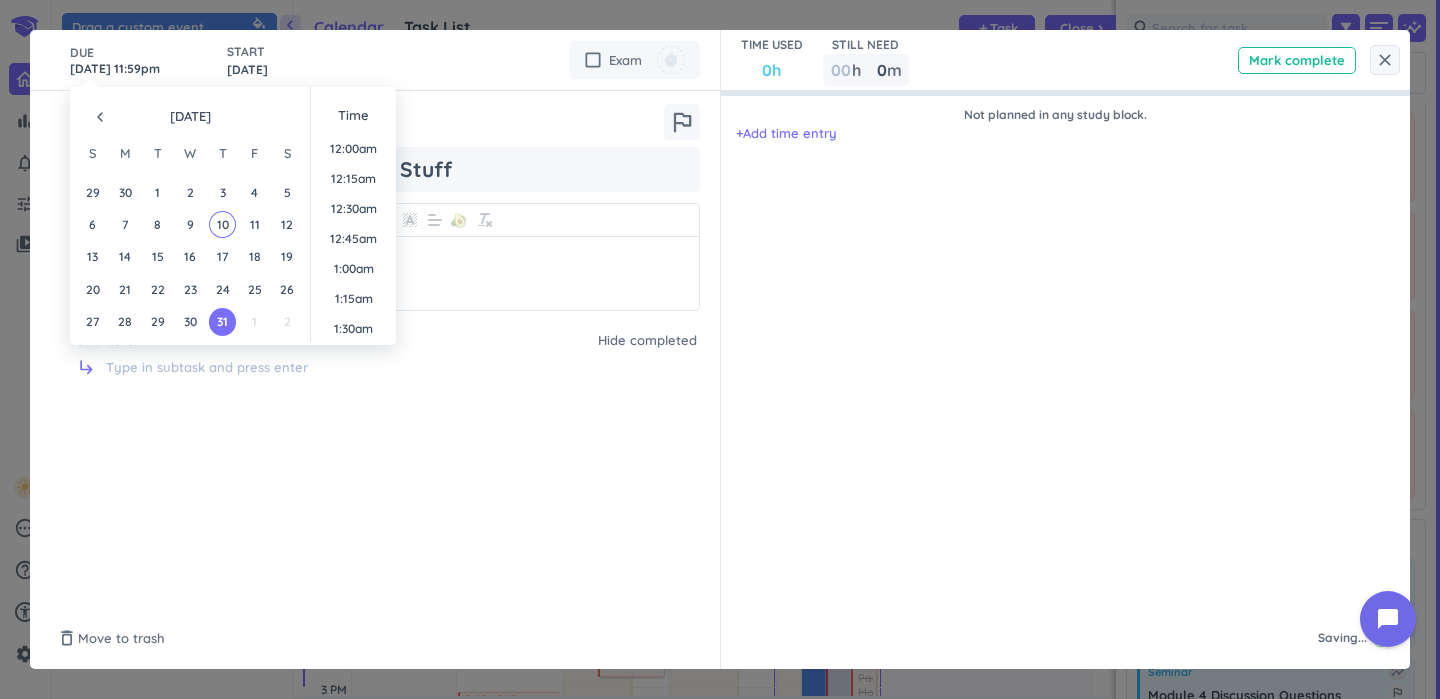 scroll, scrollTop: 2701, scrollLeft: 0, axis: vertical 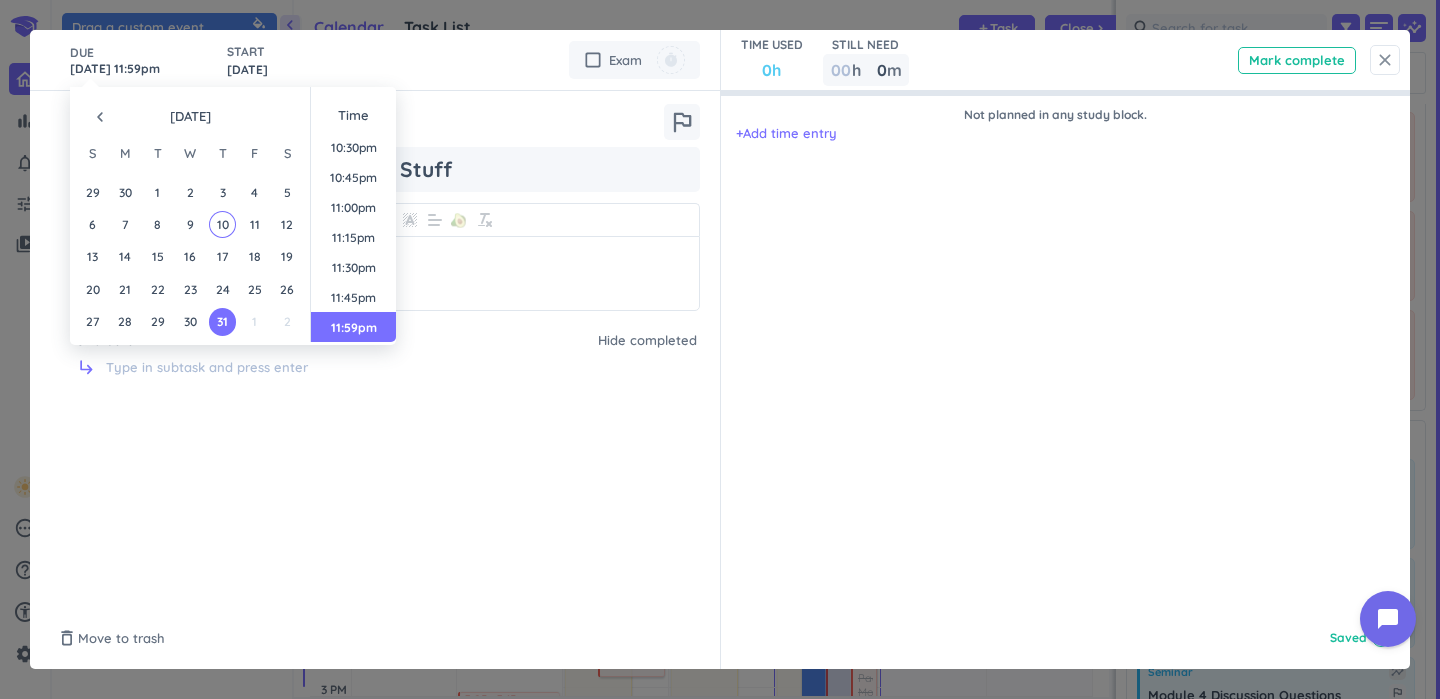 click on "close" at bounding box center [1385, 60] 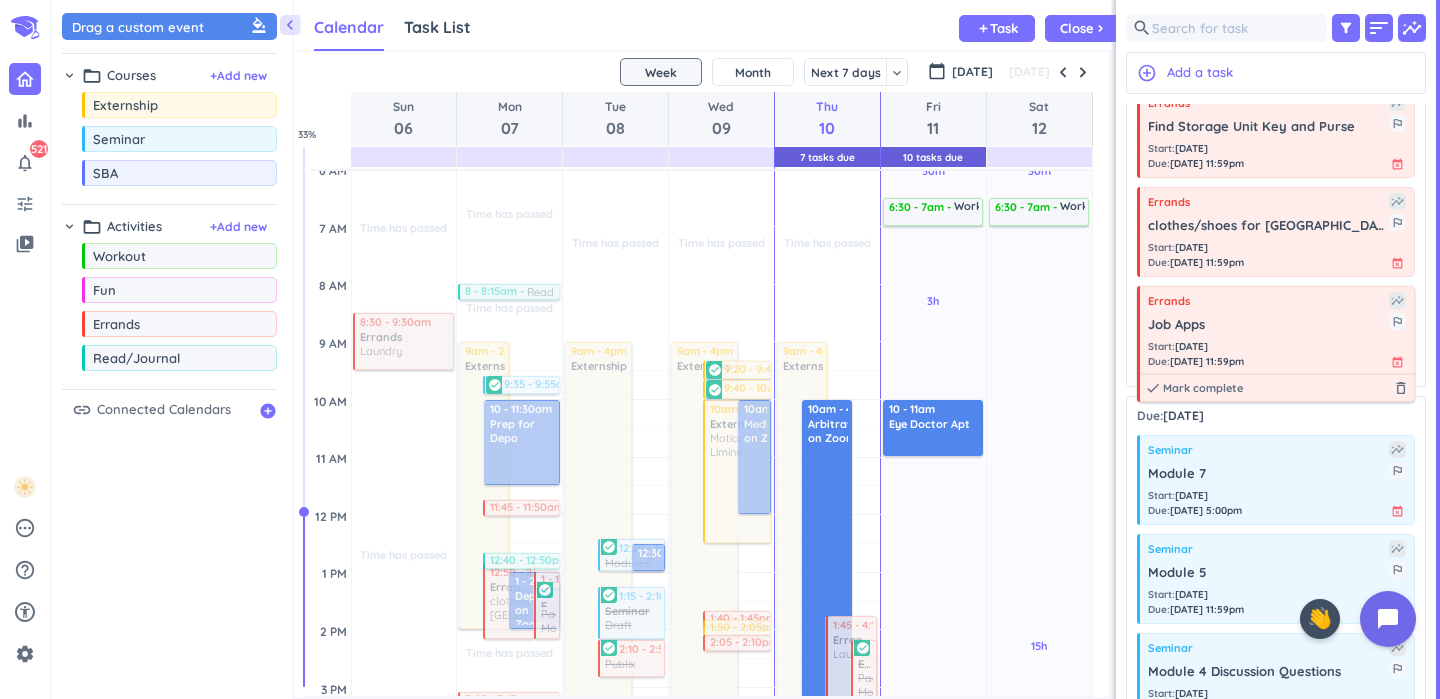 scroll, scrollTop: 1589, scrollLeft: 0, axis: vertical 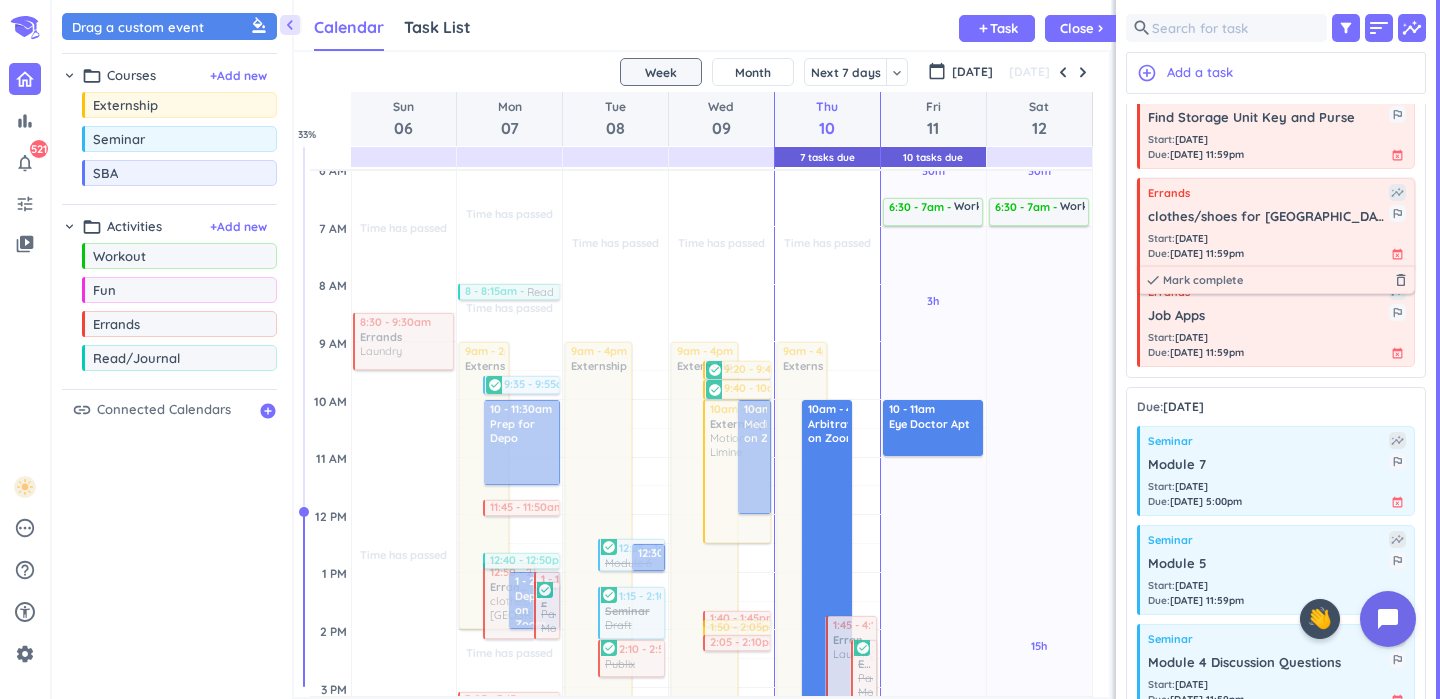 click on "clothes/shoes for [GEOGRAPHIC_DATA]" at bounding box center (1268, 217) 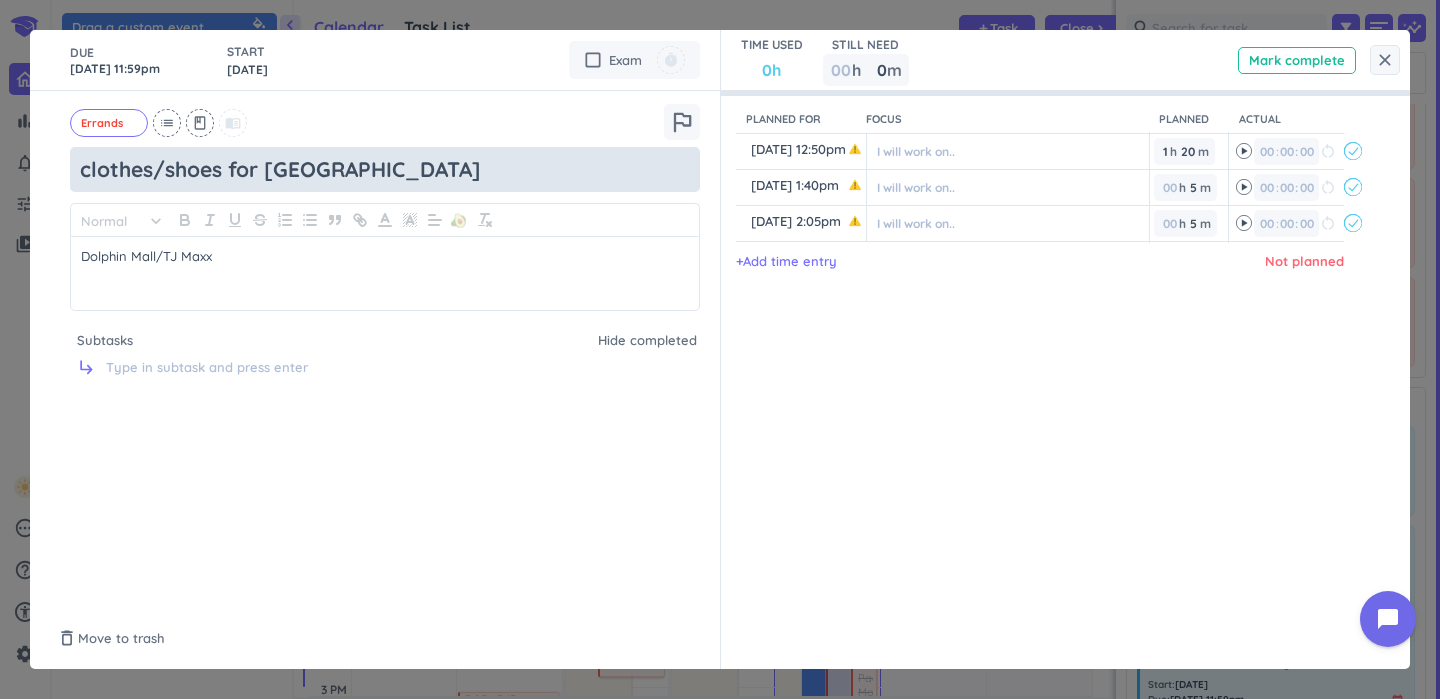 click on "clothes/shoes for [GEOGRAPHIC_DATA]" at bounding box center (385, 169) 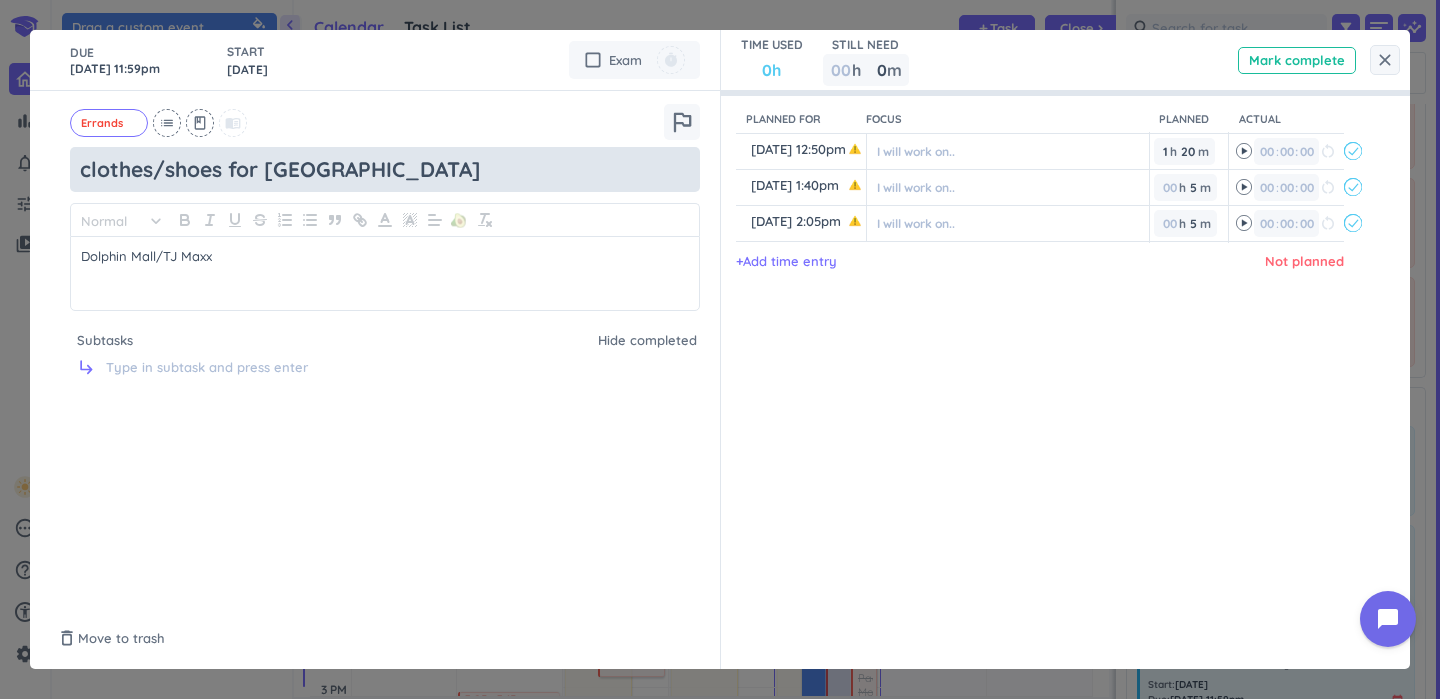 type on "x" 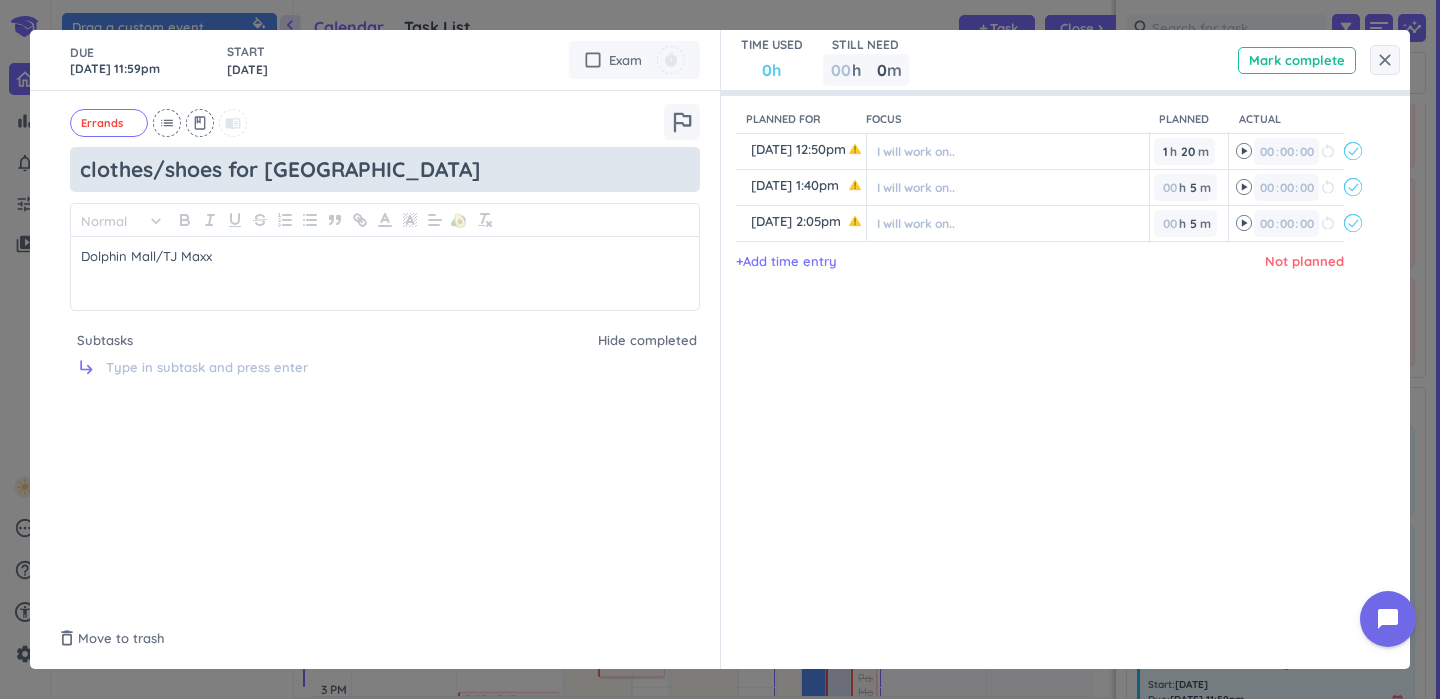 type on "clothes/shoes for [GEOGRAPHIC_DATA]" 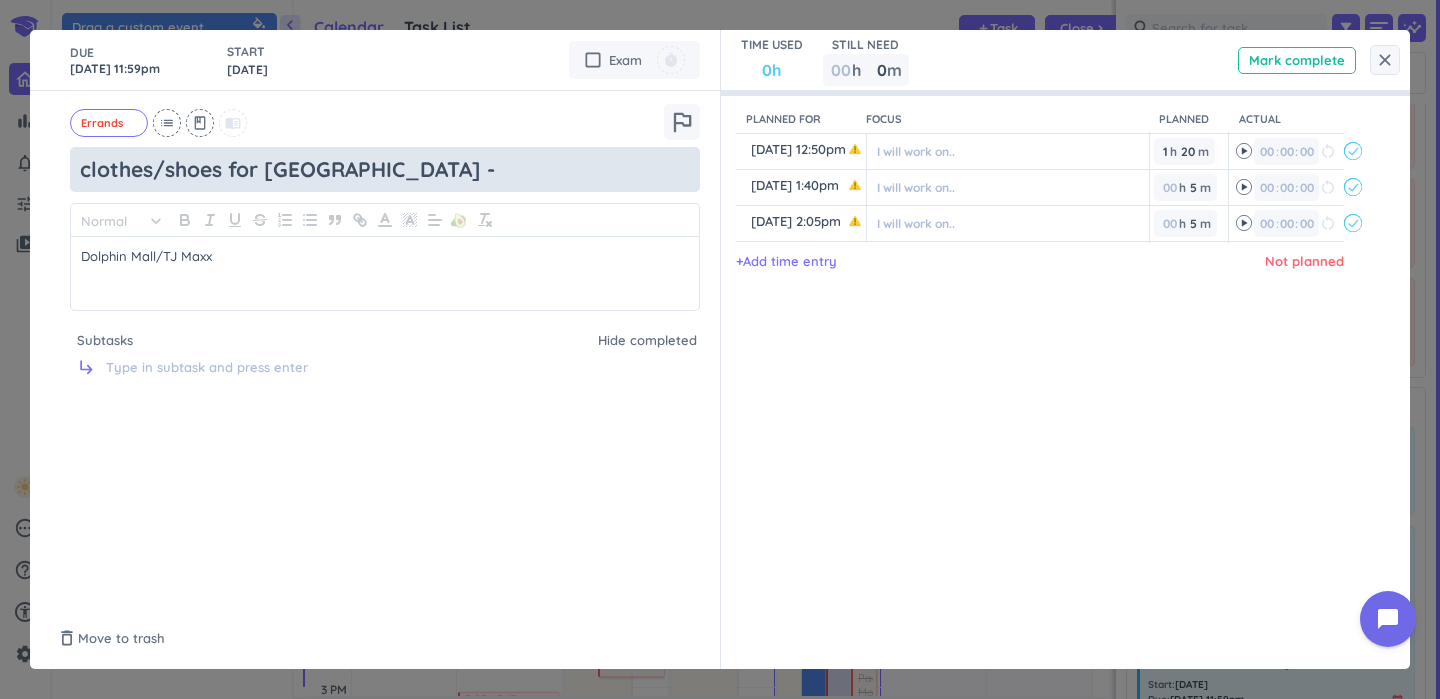 type on "x" 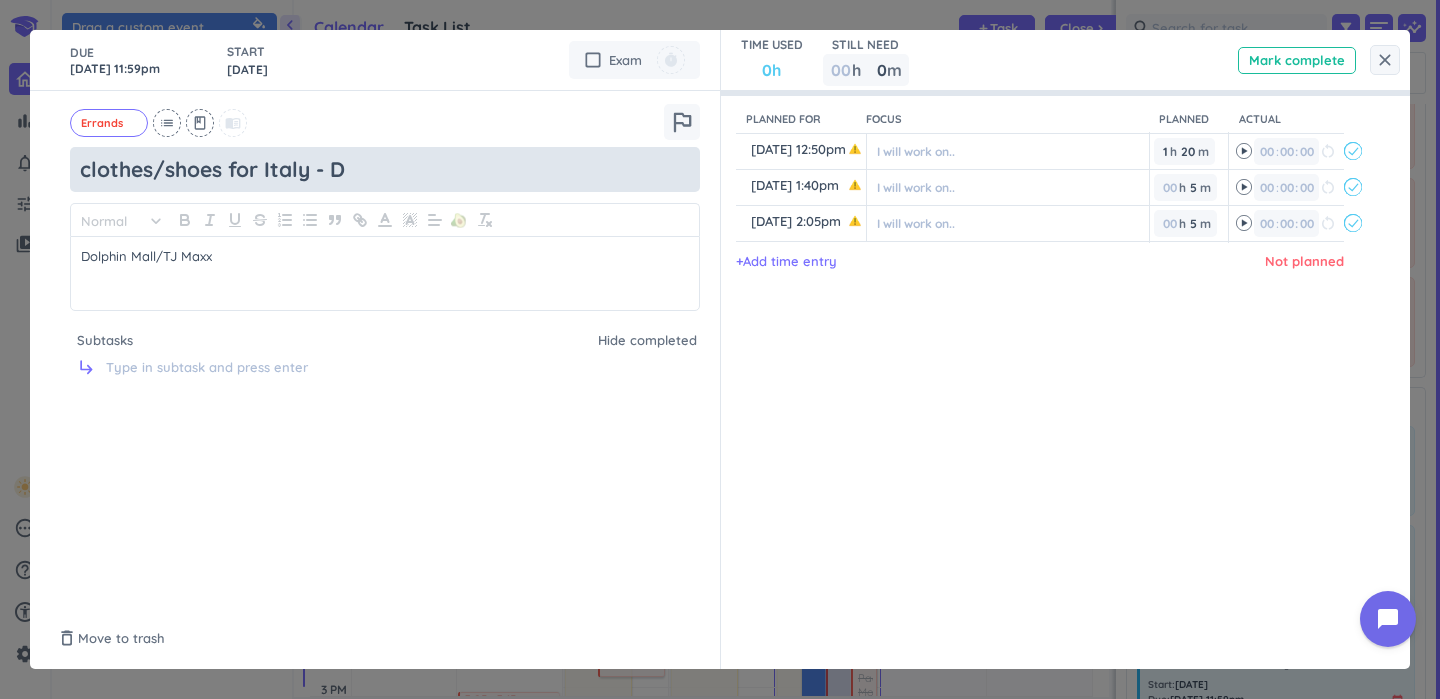 type on "x" 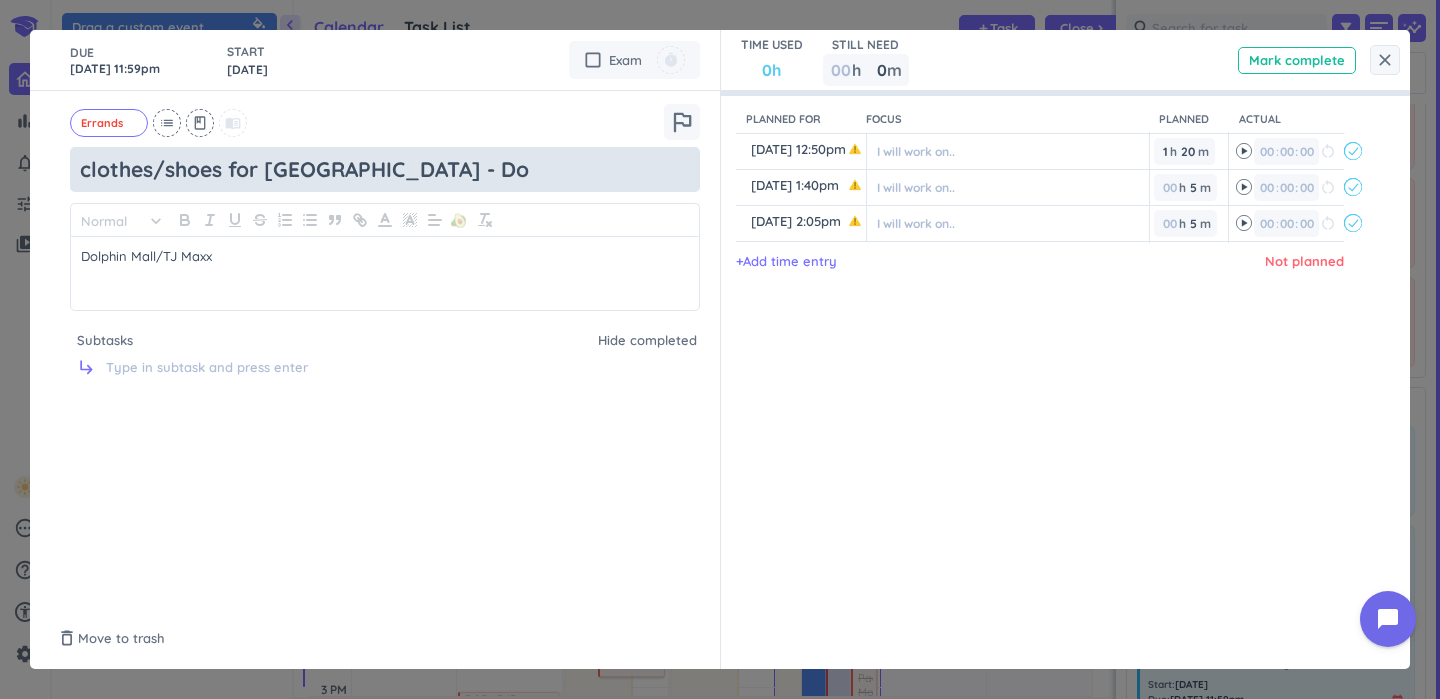 type on "x" 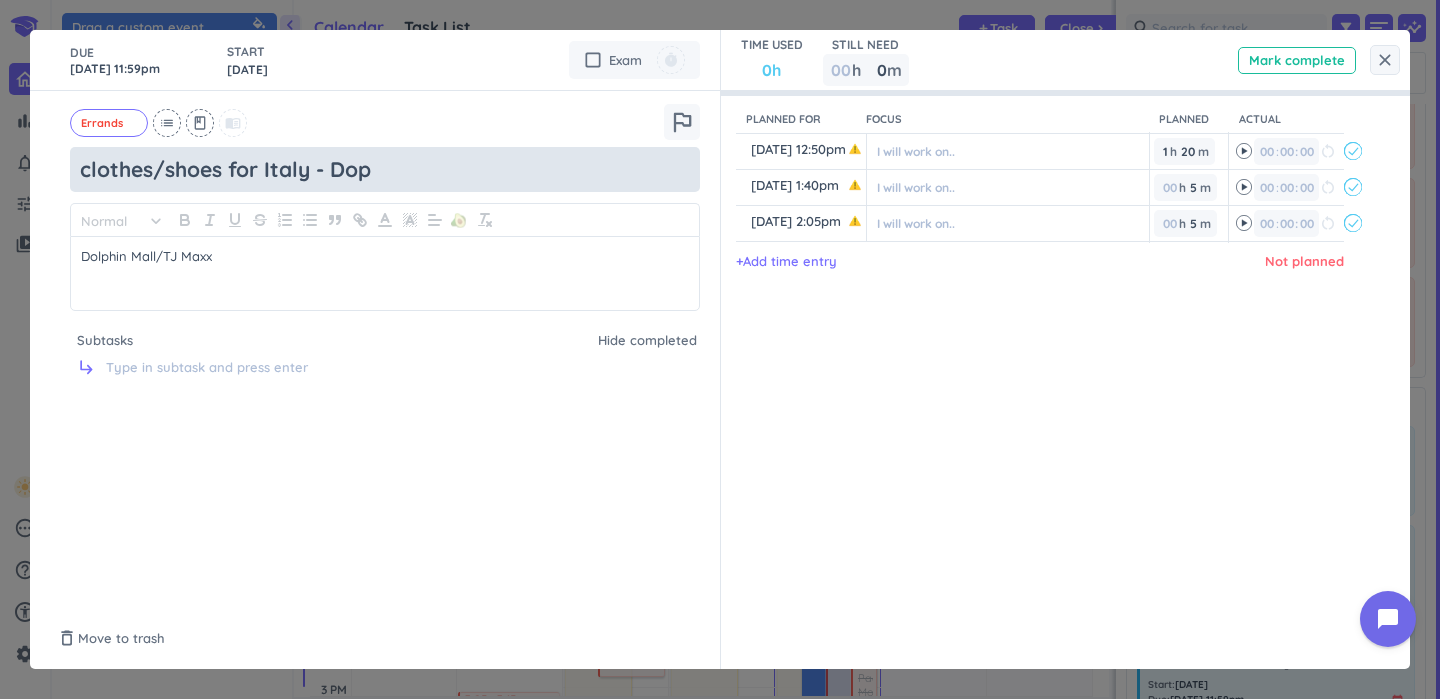 type on "x" 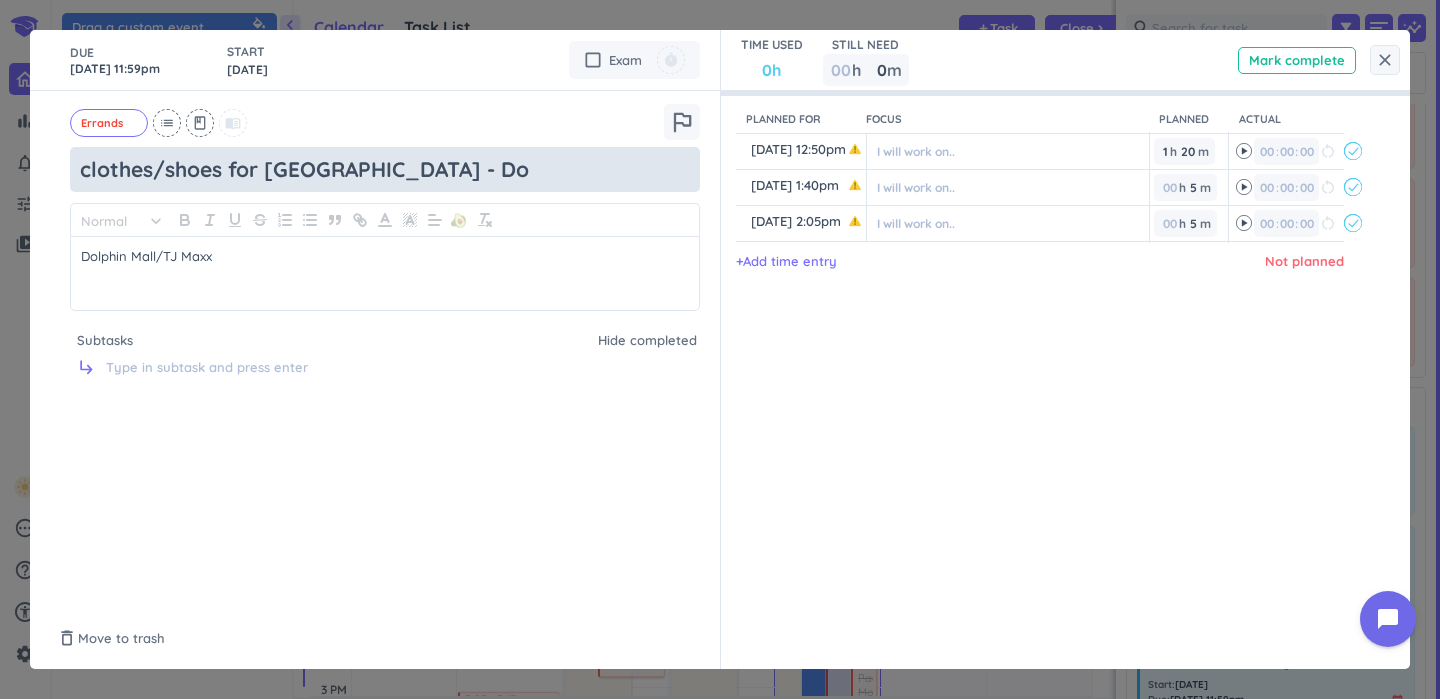 type on "x" 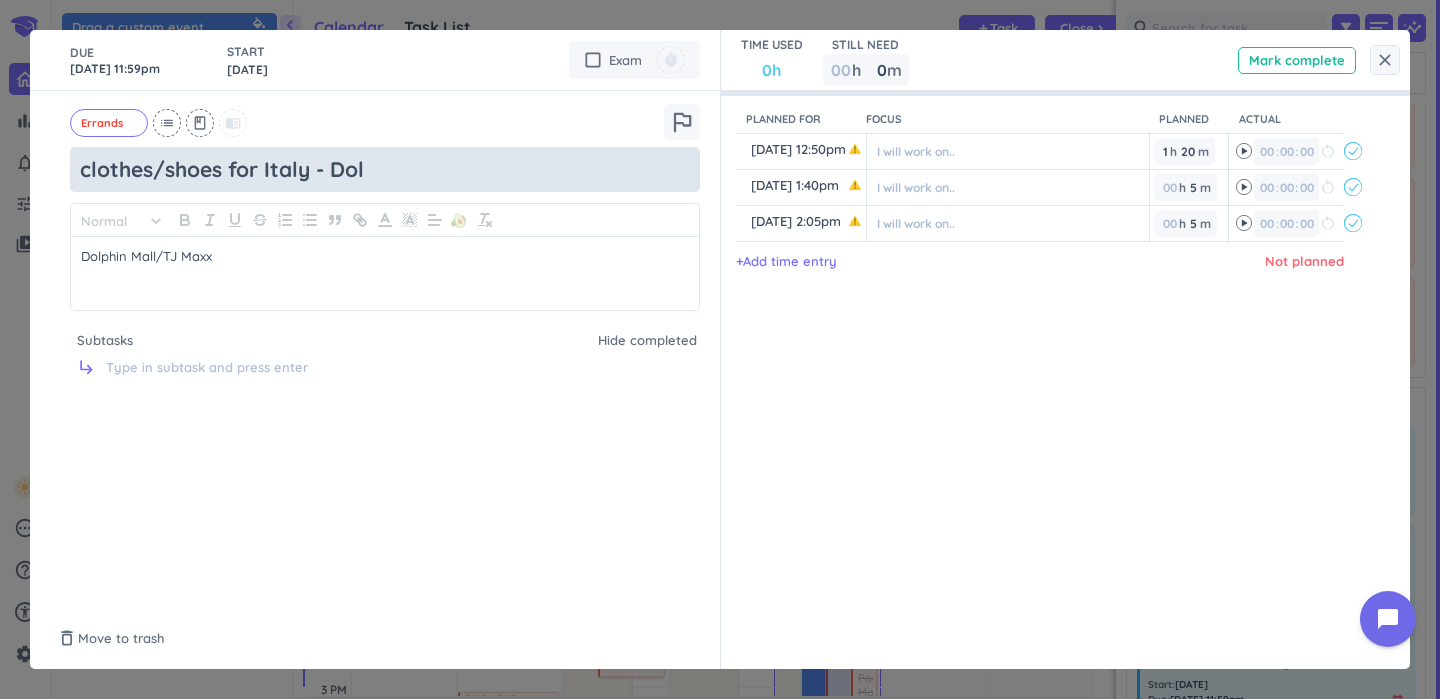 type on "x" 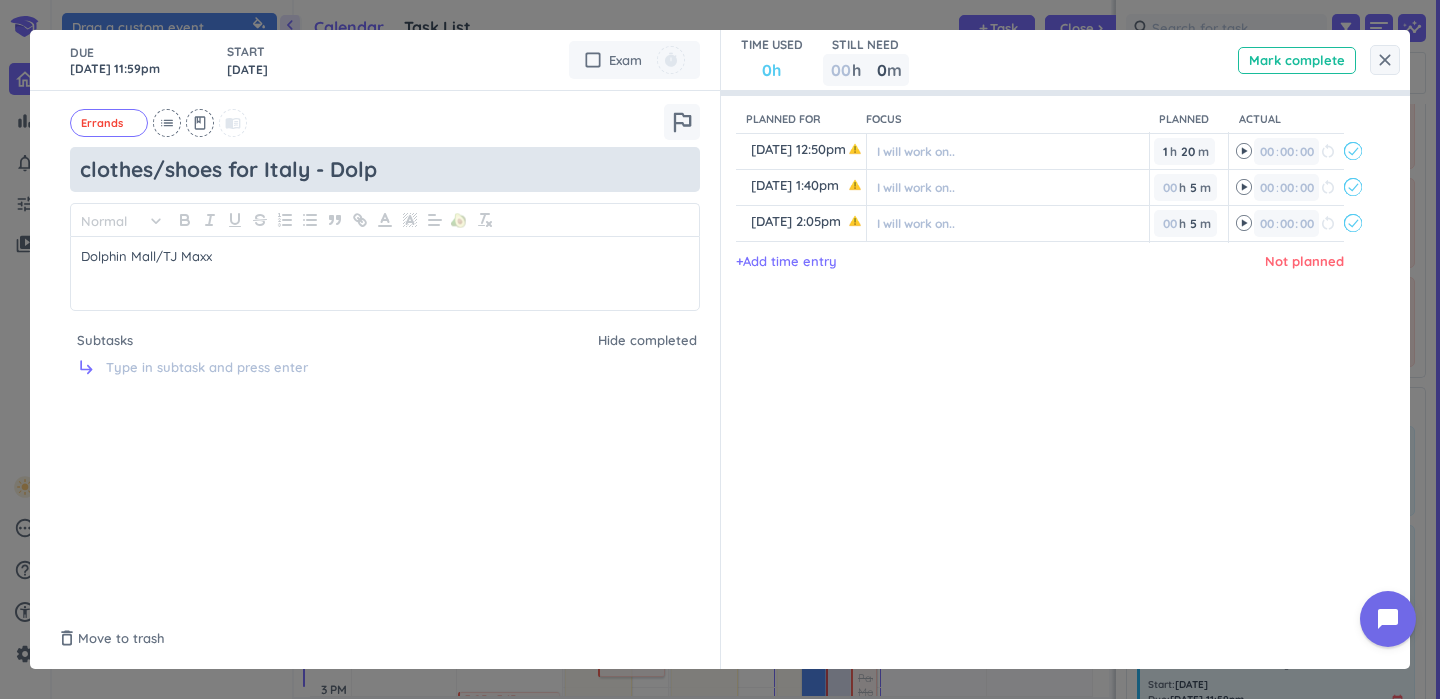 type on "x" 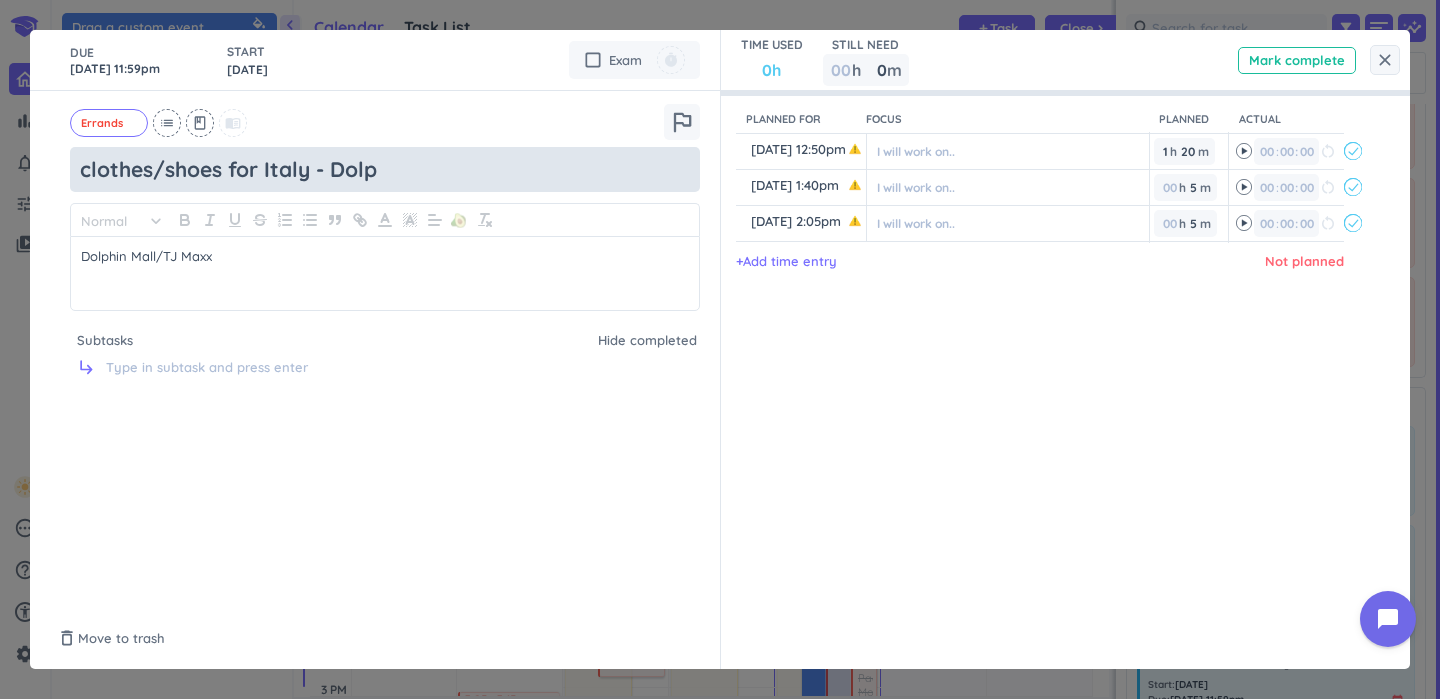 type on "clothes/shoes for Italy - Dolph" 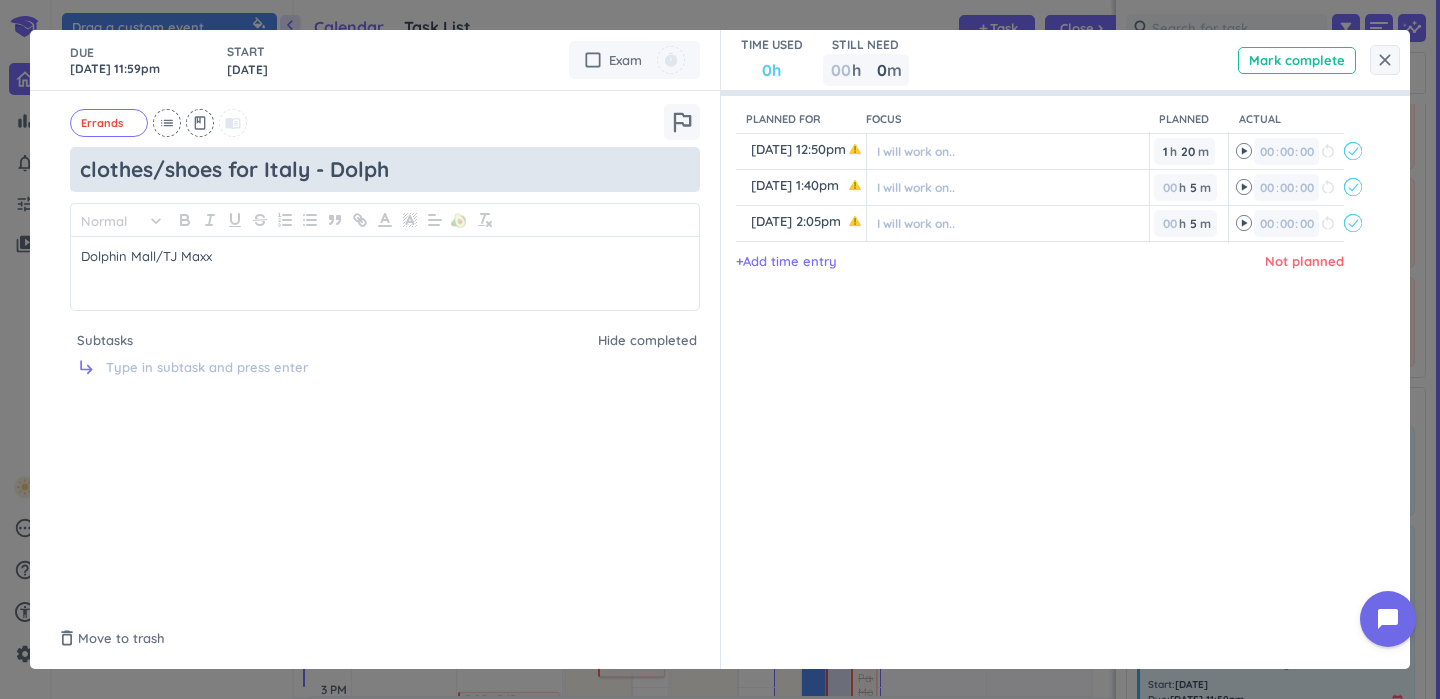 type on "x" 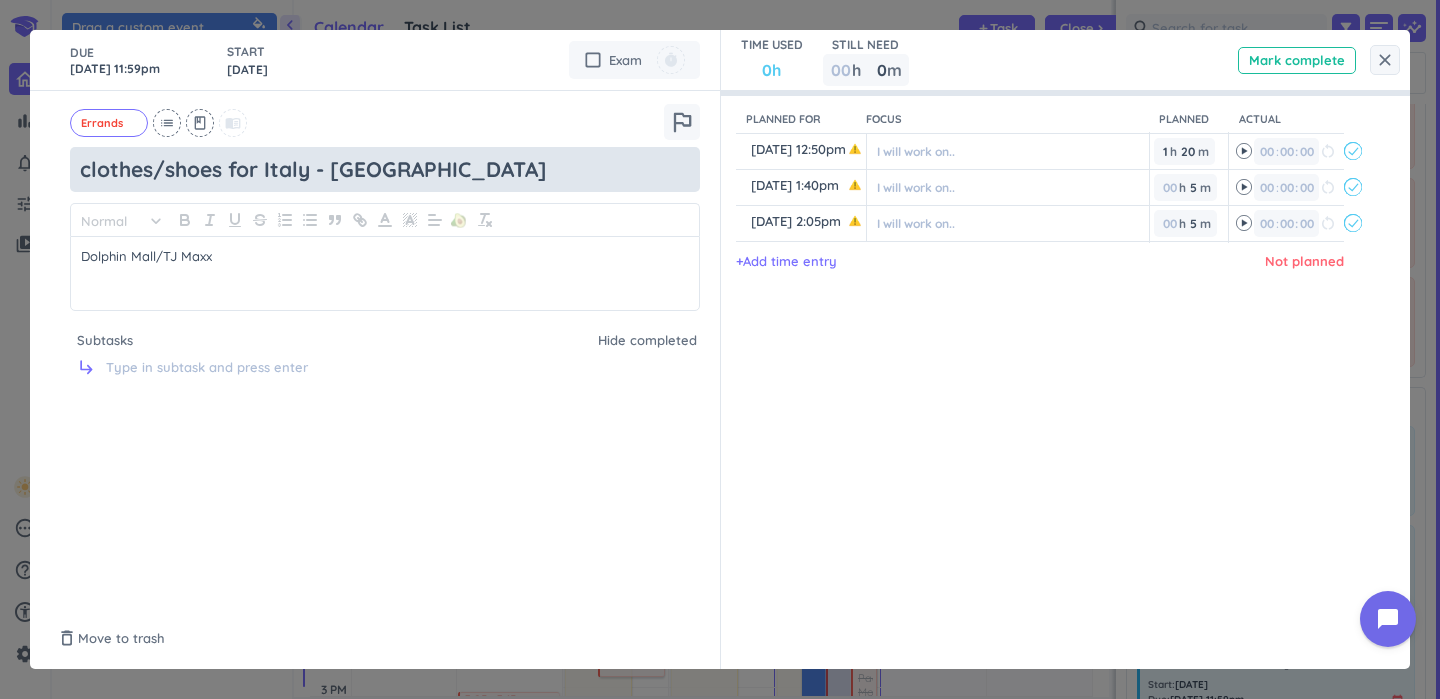 type on "x" 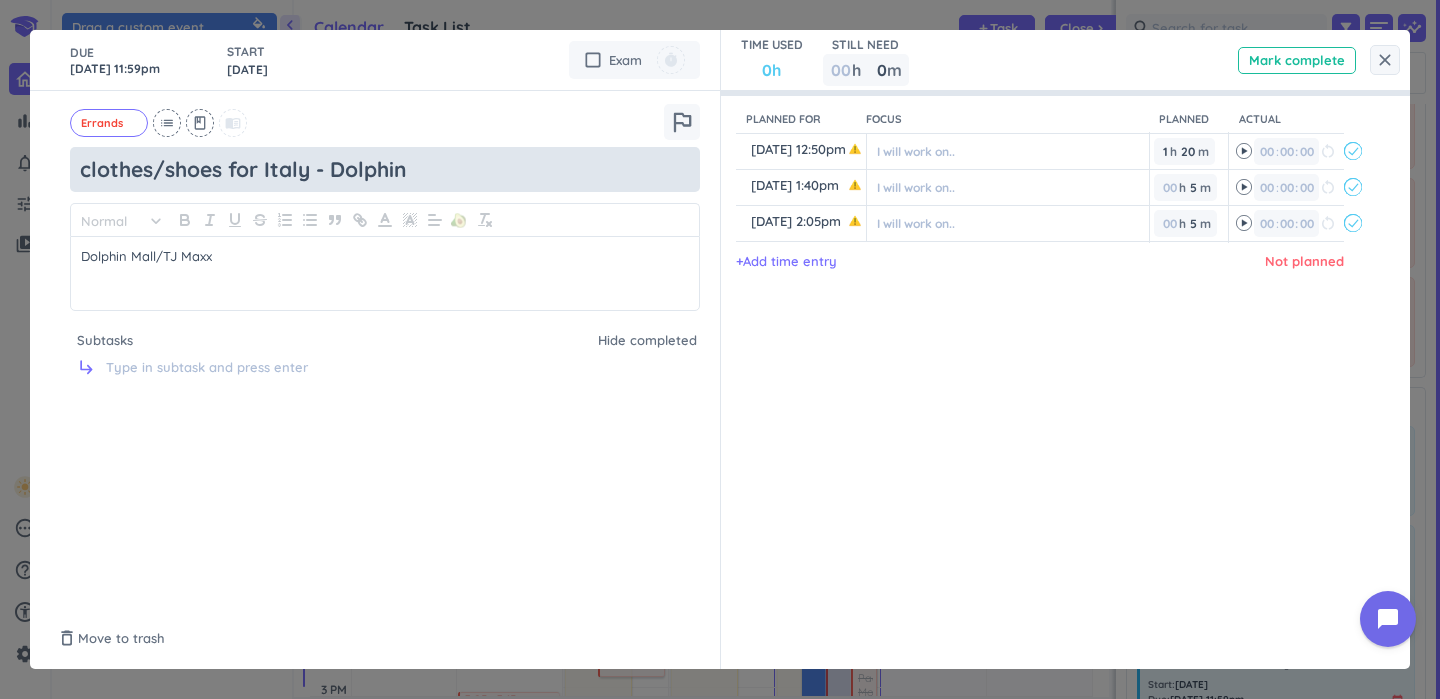 type on "x" 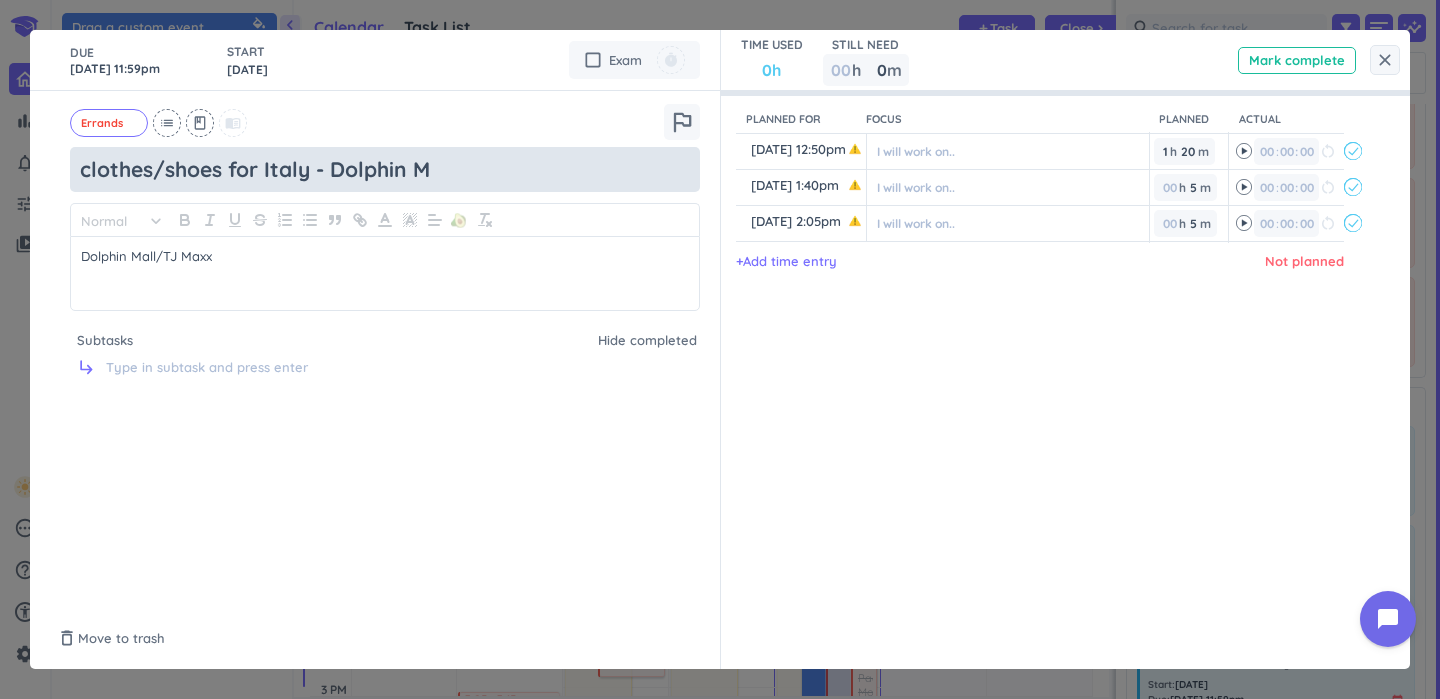 type on "x" 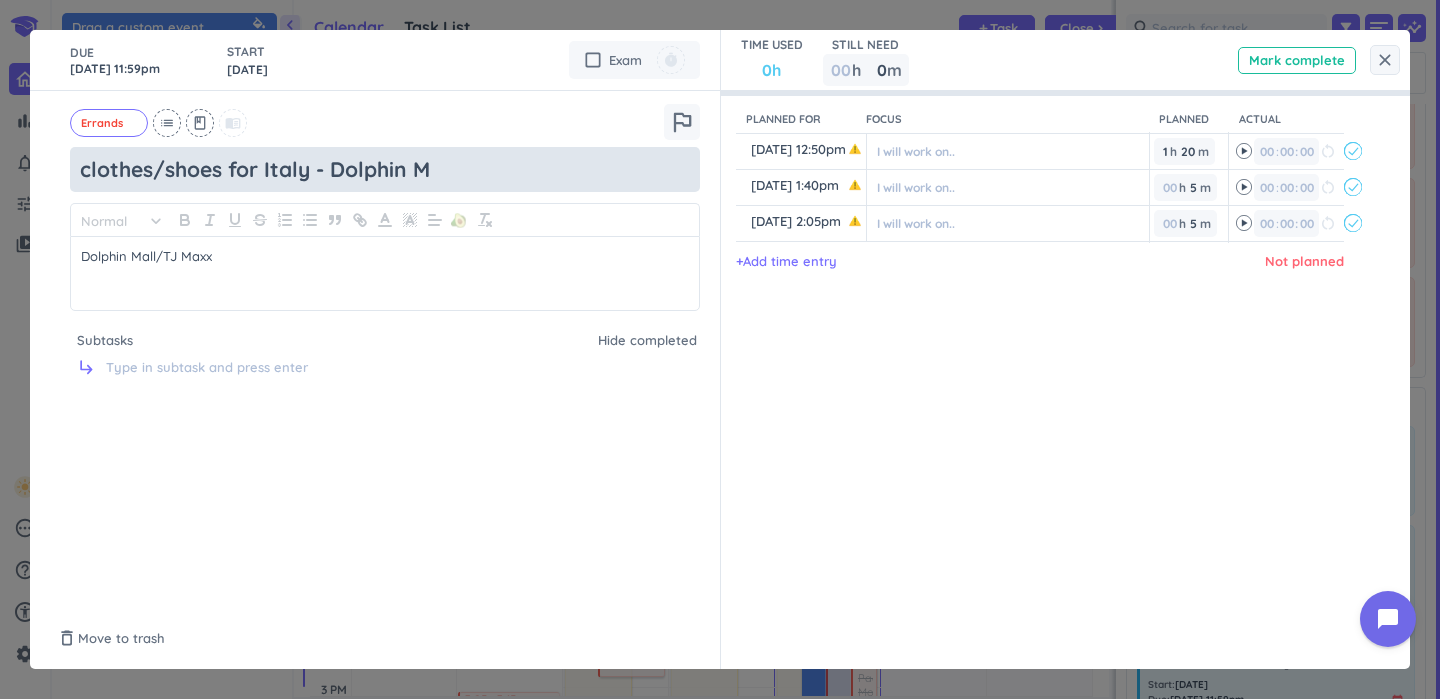 type on "clothes/shoes for Italy - Dolphin Ma" 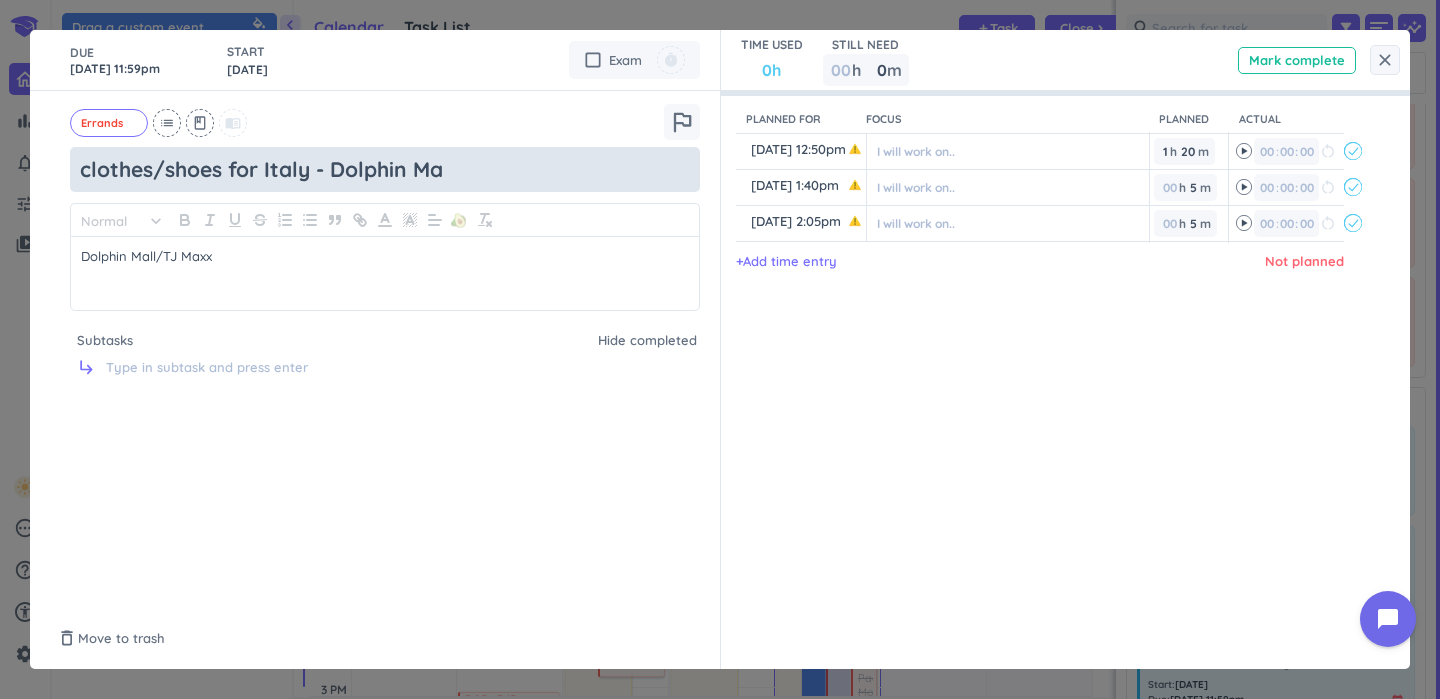 type on "x" 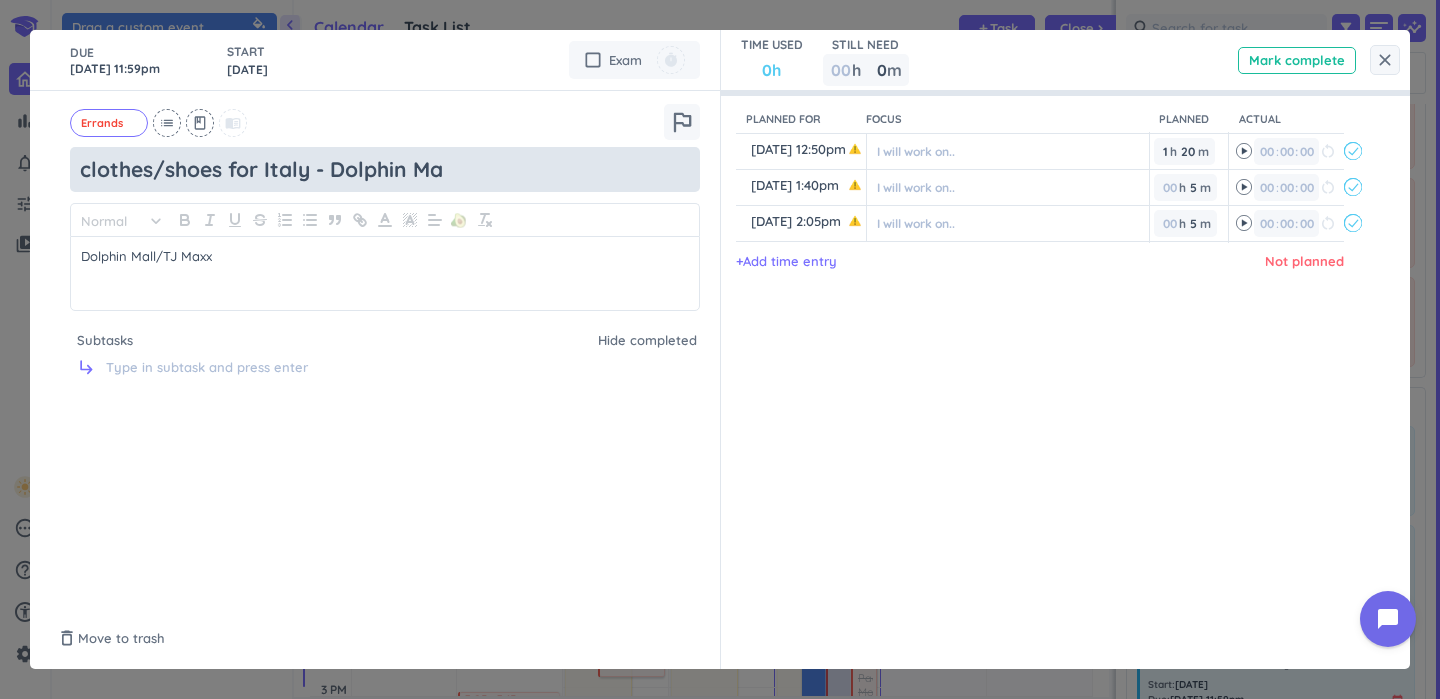 type on "clothes/shoes for Italy - Dolphin Mal" 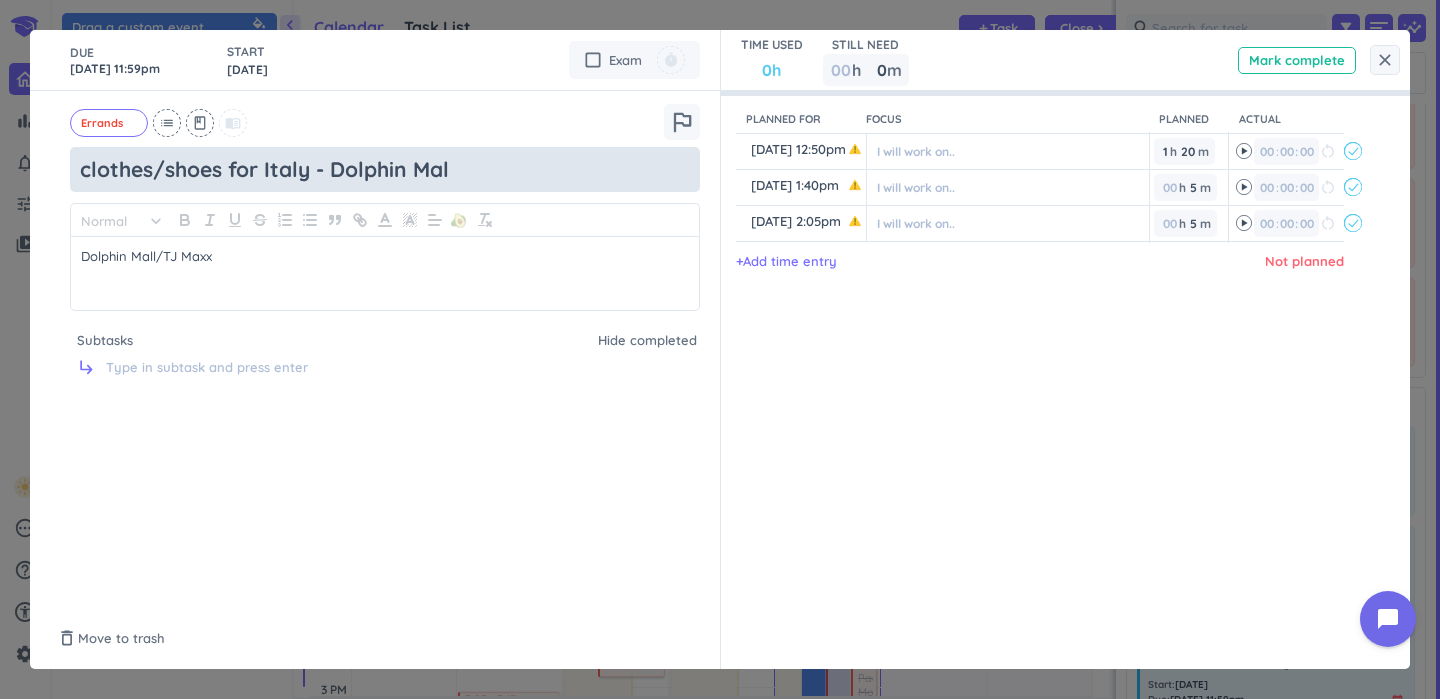 type on "x" 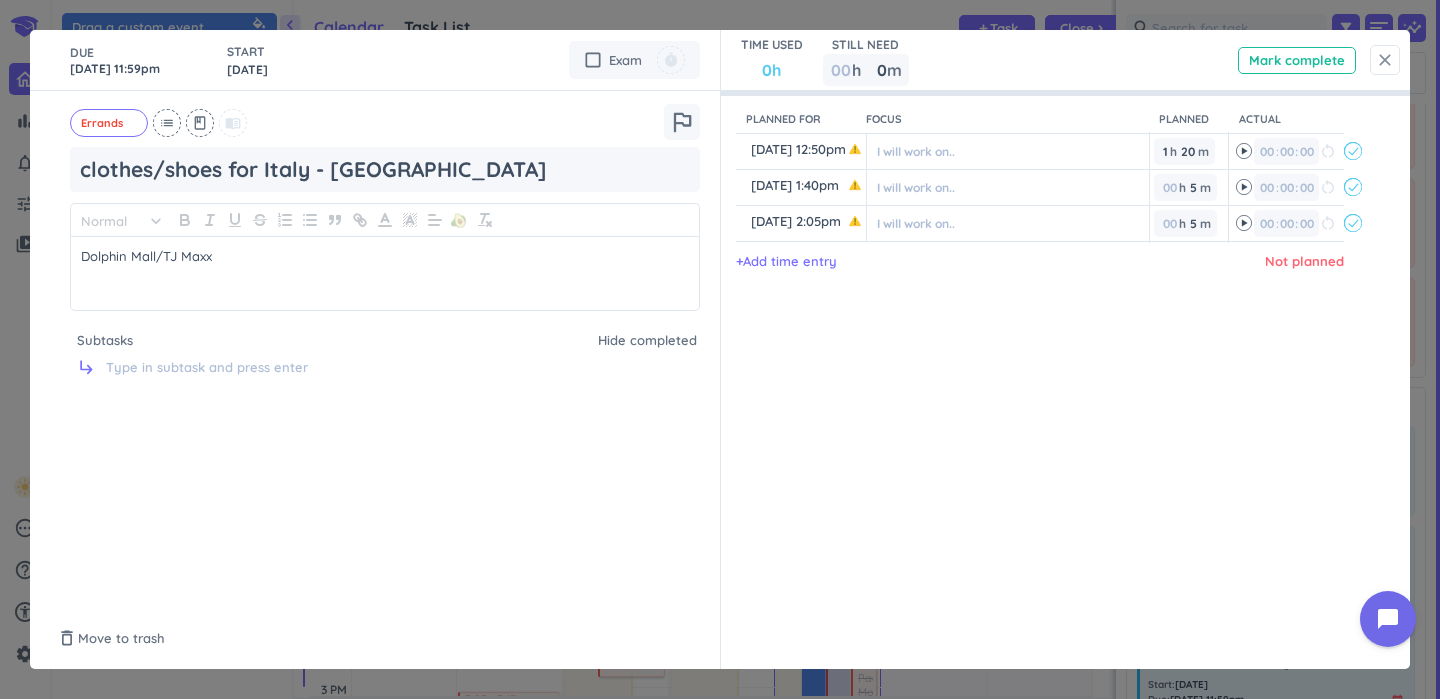 click on "close" at bounding box center (1385, 60) 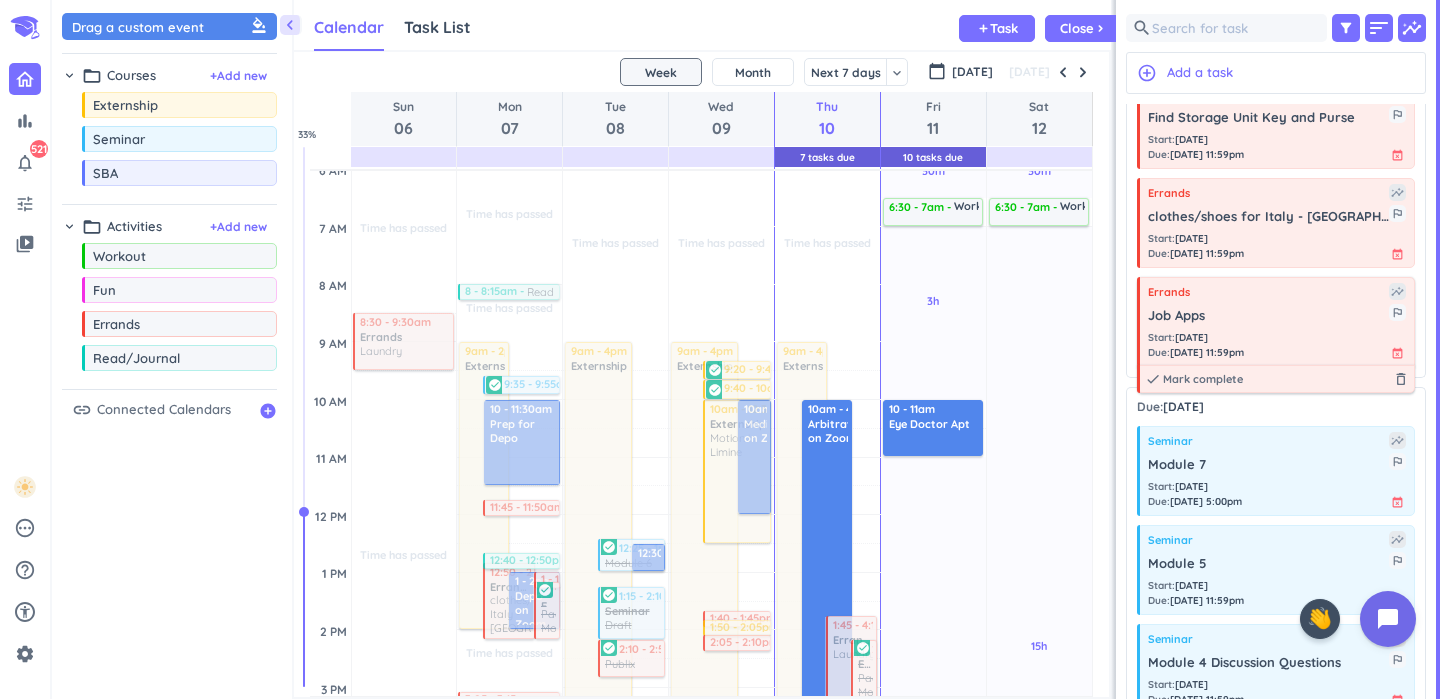 click on "Job Apps outlined_flag" at bounding box center (1277, 313) 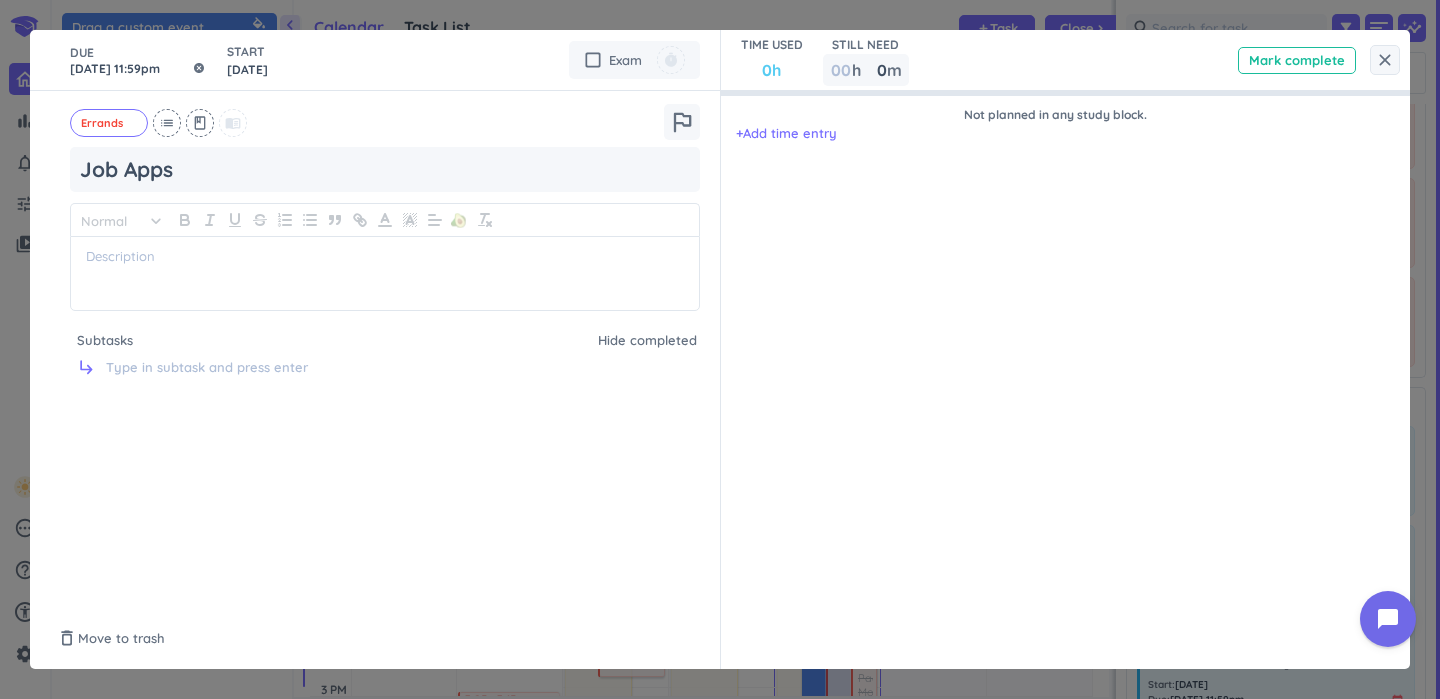 click on "[DATE] 11:59pm" at bounding box center [138, 60] 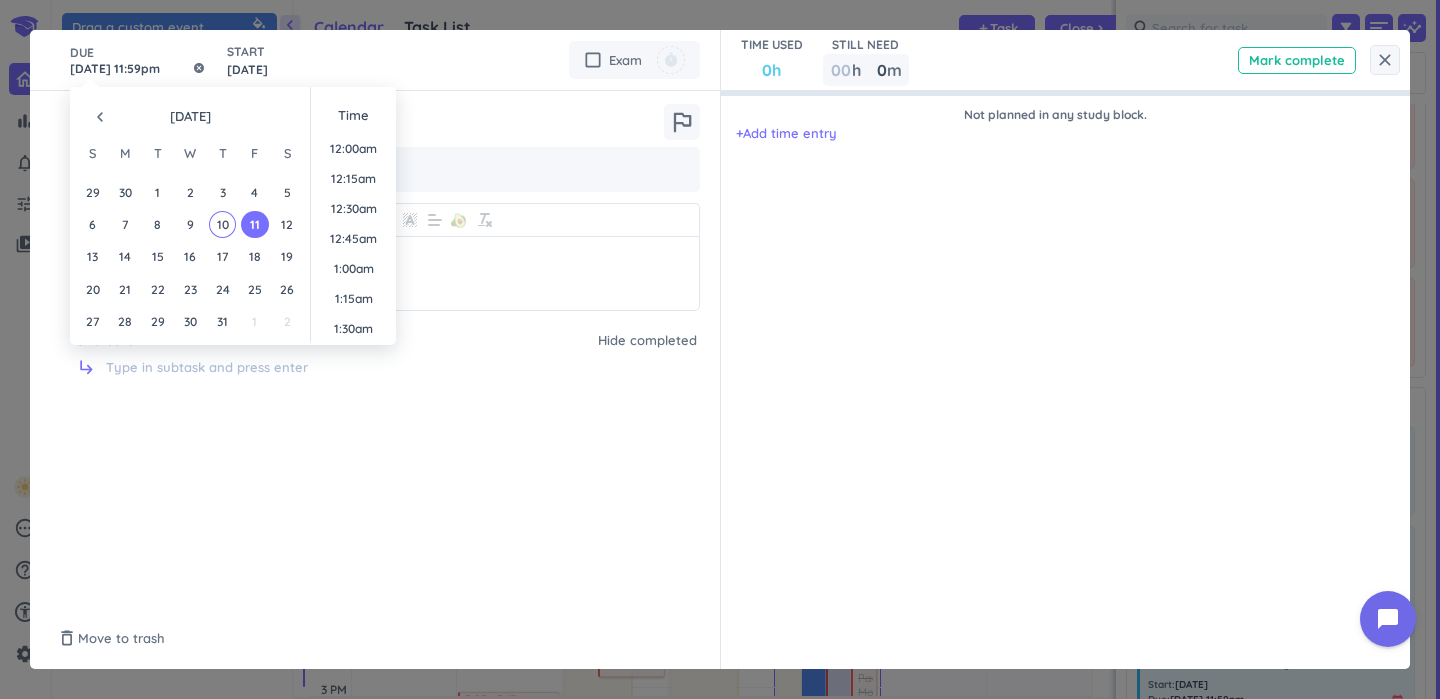scroll, scrollTop: 2701, scrollLeft: 0, axis: vertical 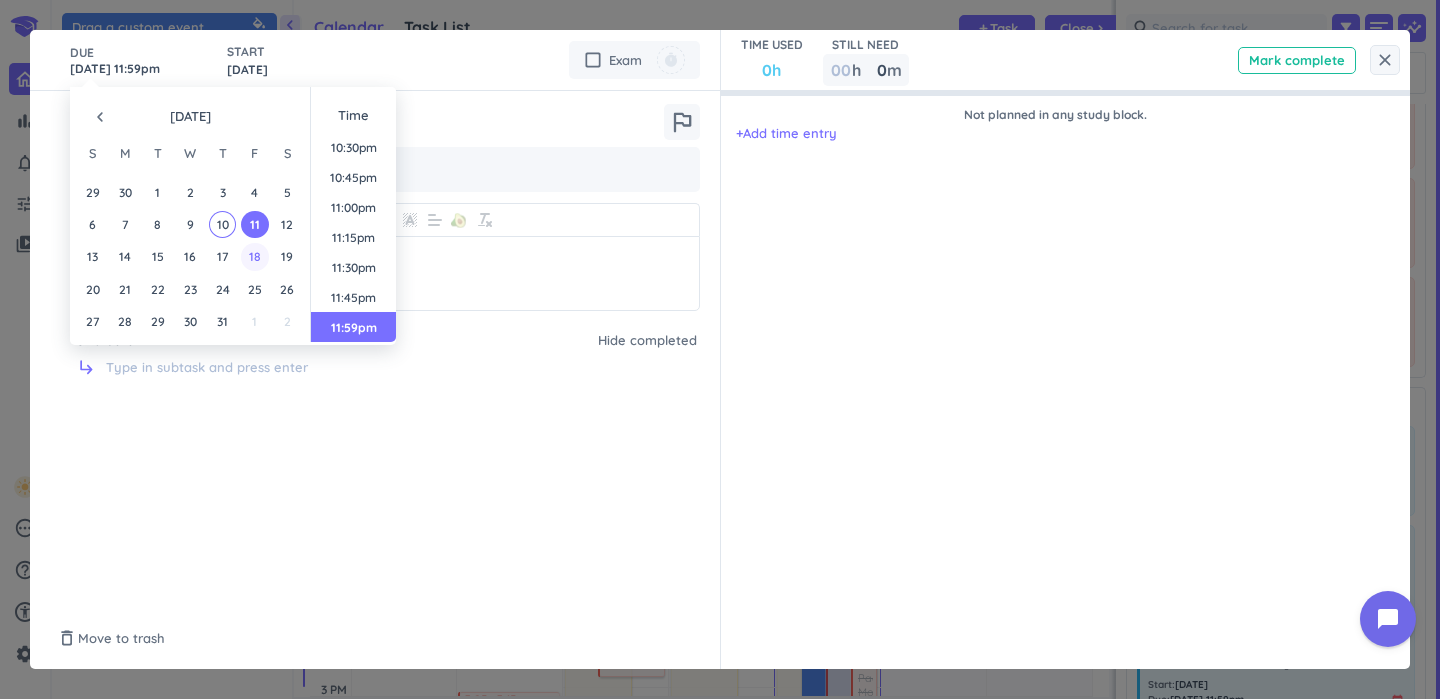 click on "18" at bounding box center [254, 256] 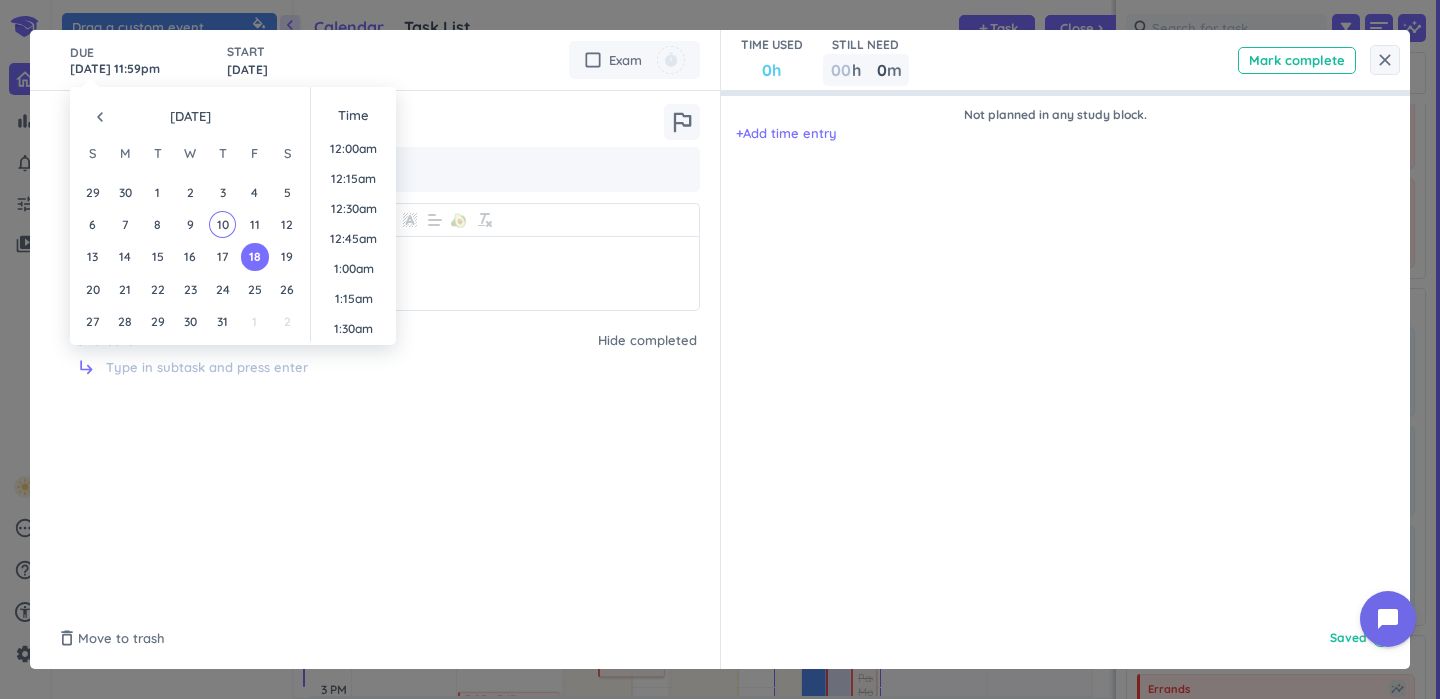 scroll, scrollTop: 2701, scrollLeft: 0, axis: vertical 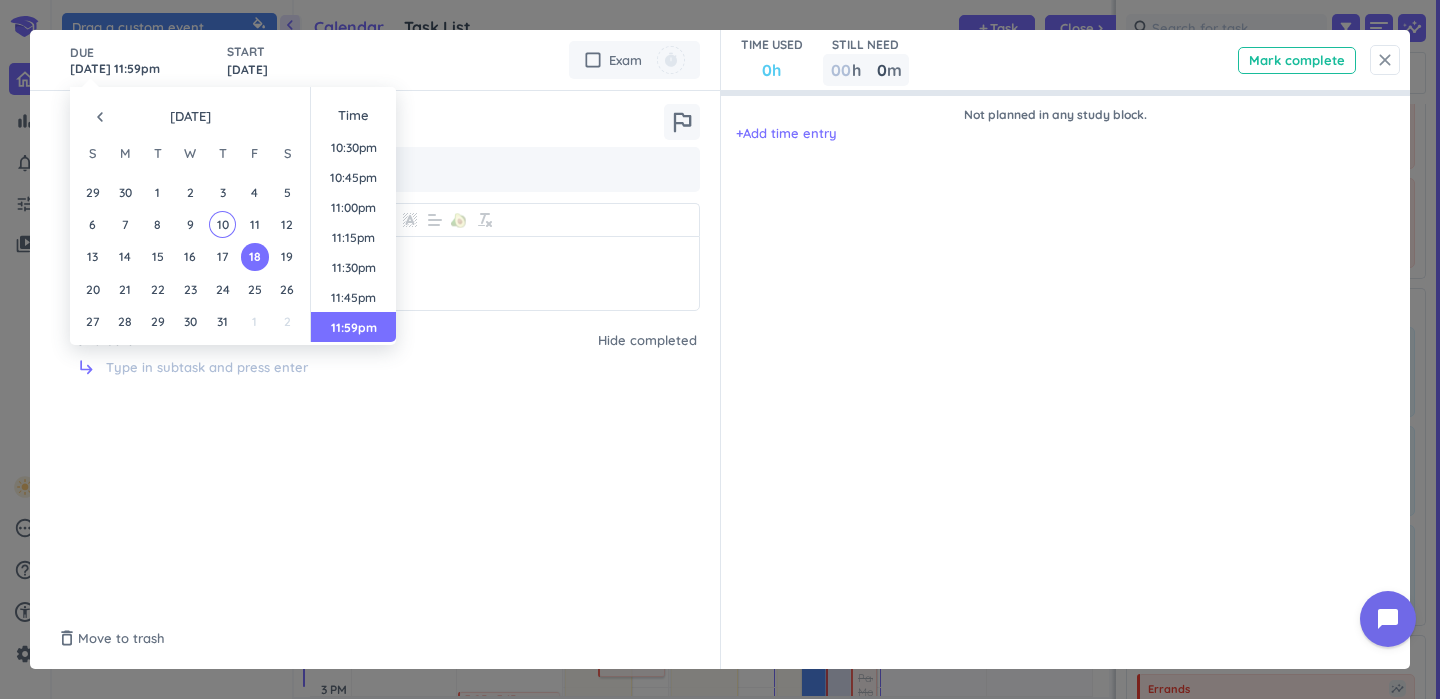 click on "close" at bounding box center (1385, 60) 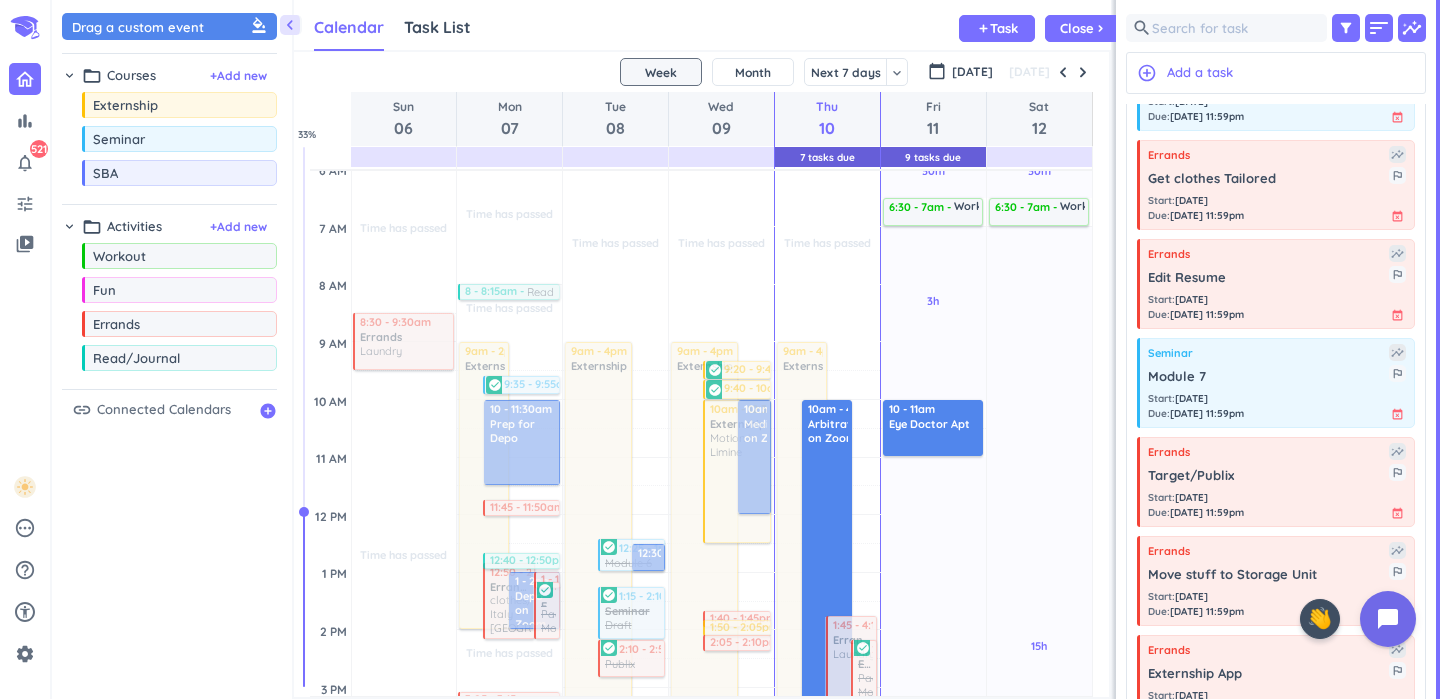 scroll, scrollTop: 927, scrollLeft: 0, axis: vertical 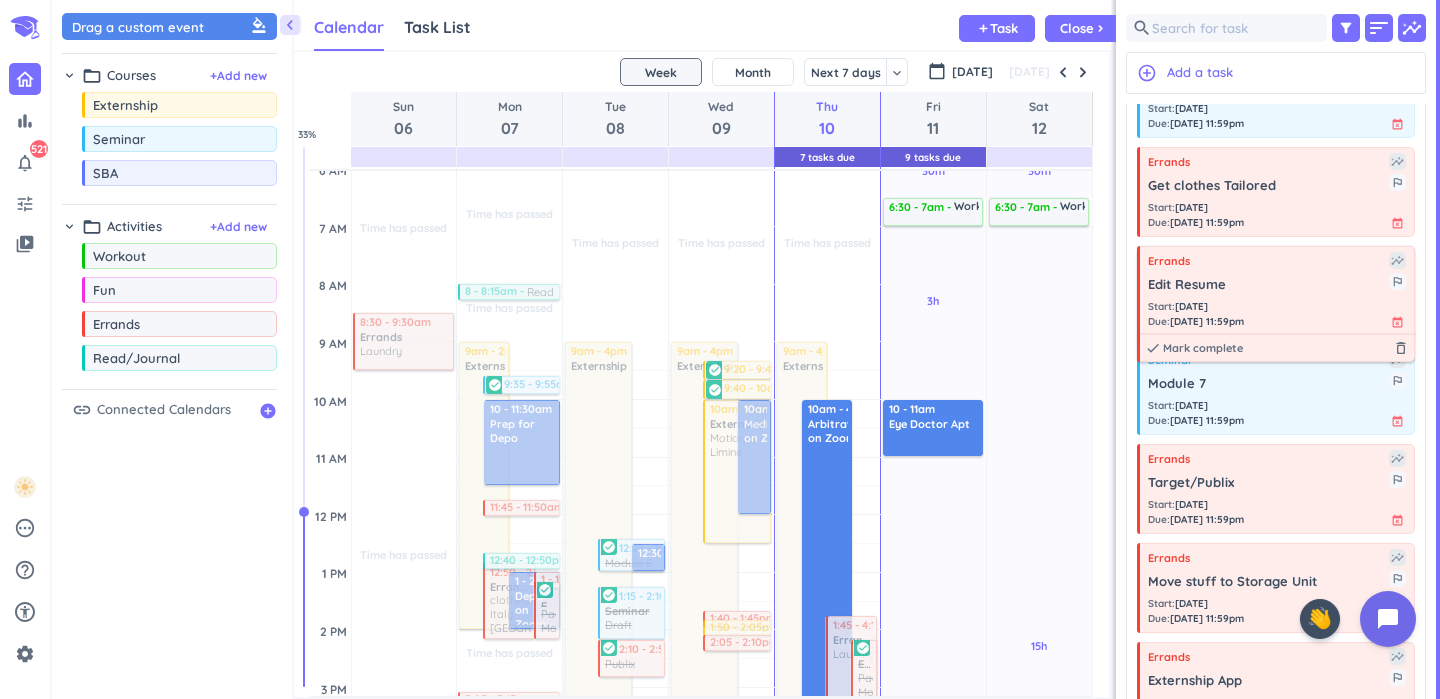 click on "Edit Resume" at bounding box center [1268, 285] 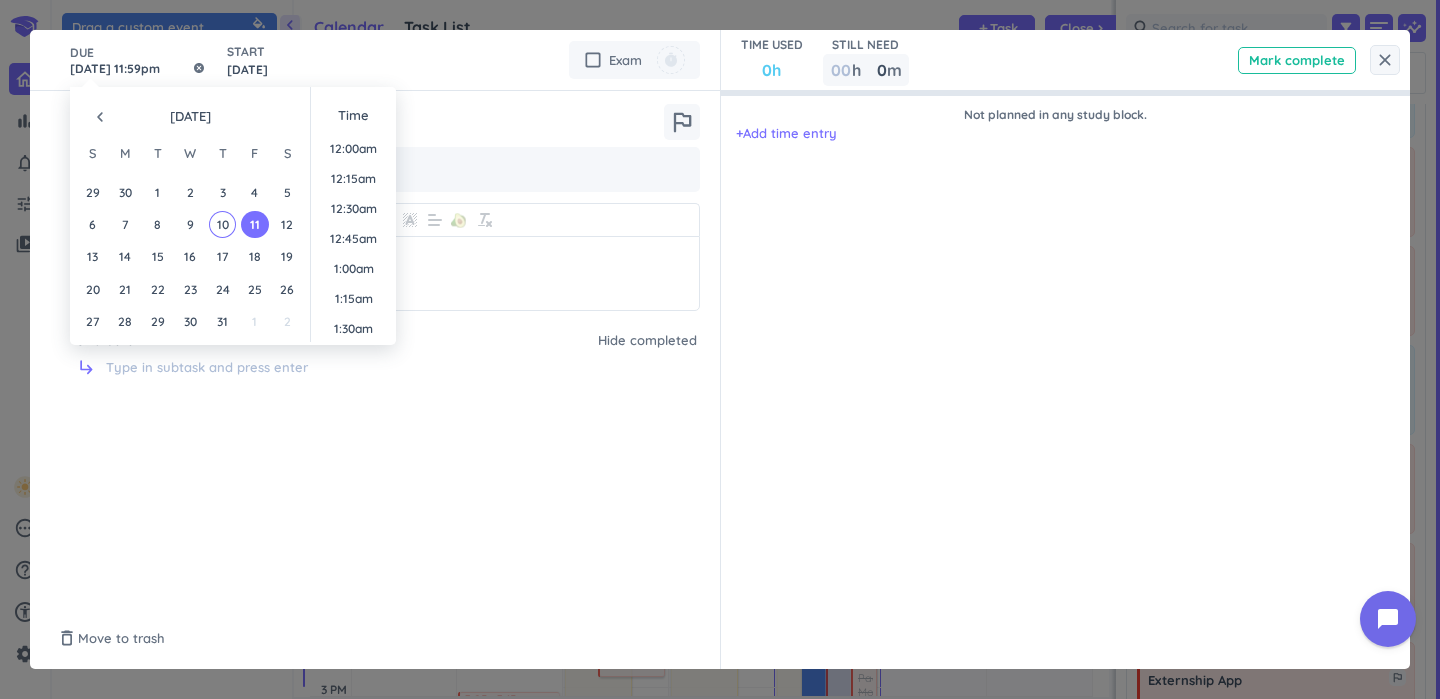 click on "[DATE] 11:59pm" at bounding box center (138, 60) 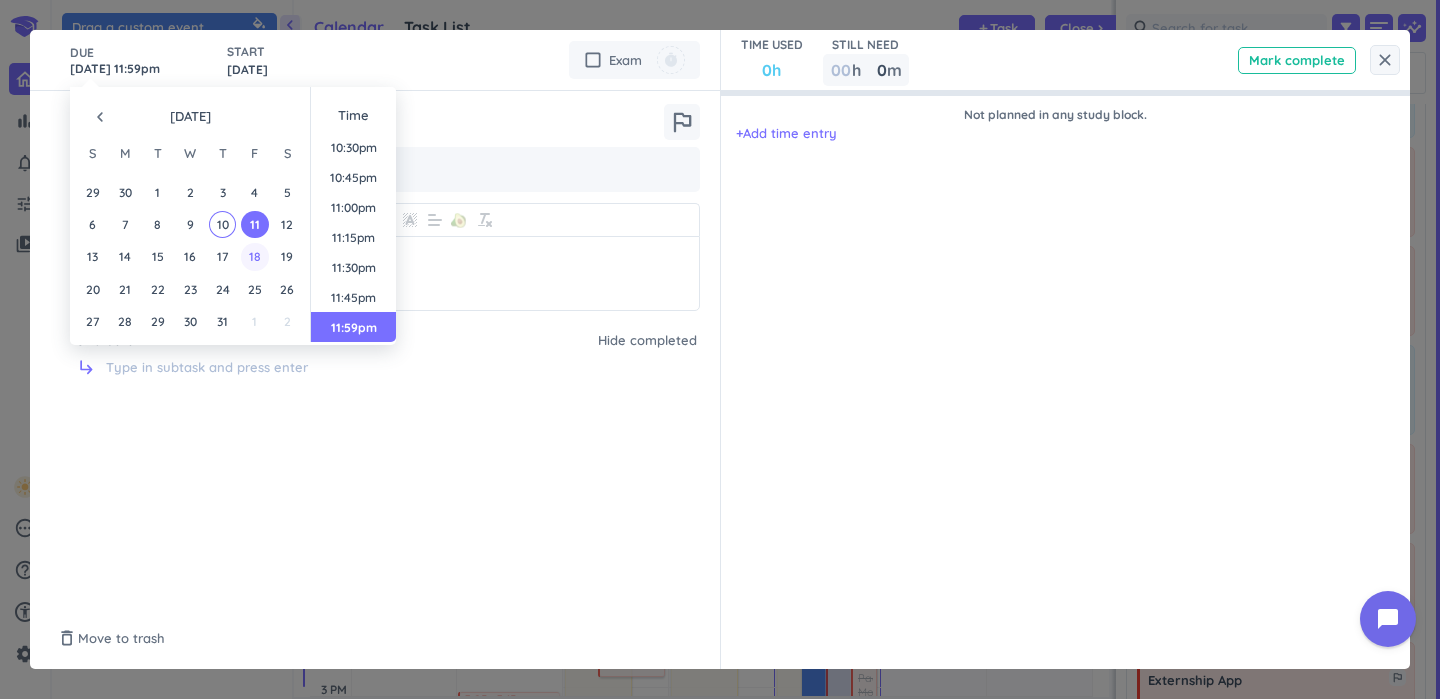 click on "18" at bounding box center [254, 256] 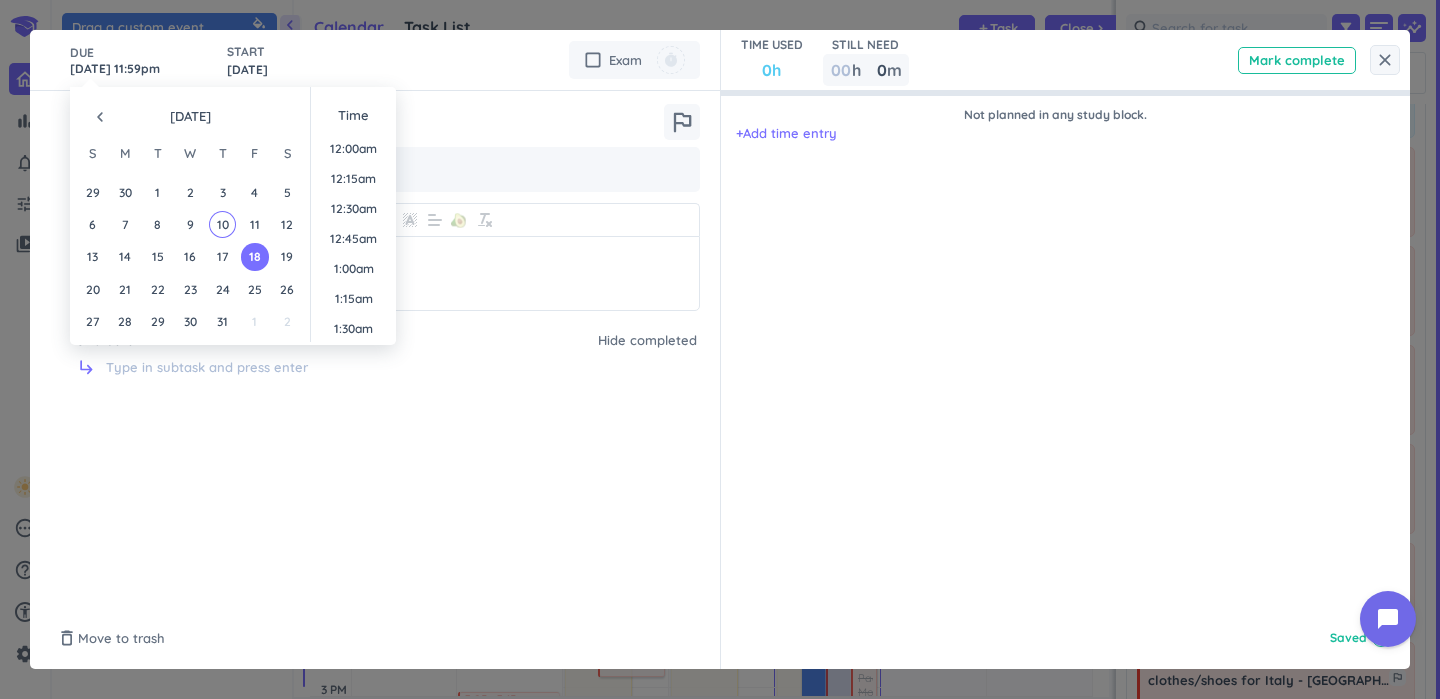 scroll, scrollTop: 2701, scrollLeft: 0, axis: vertical 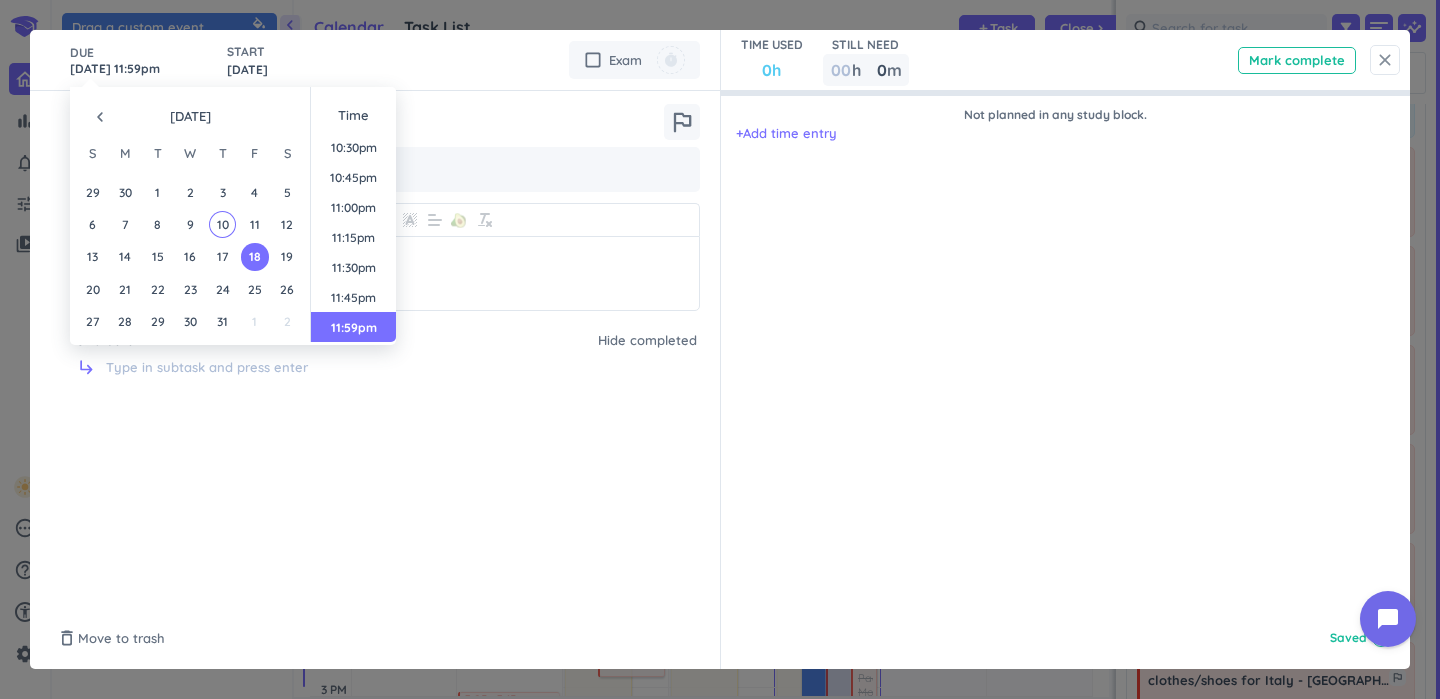click on "close" at bounding box center [1385, 60] 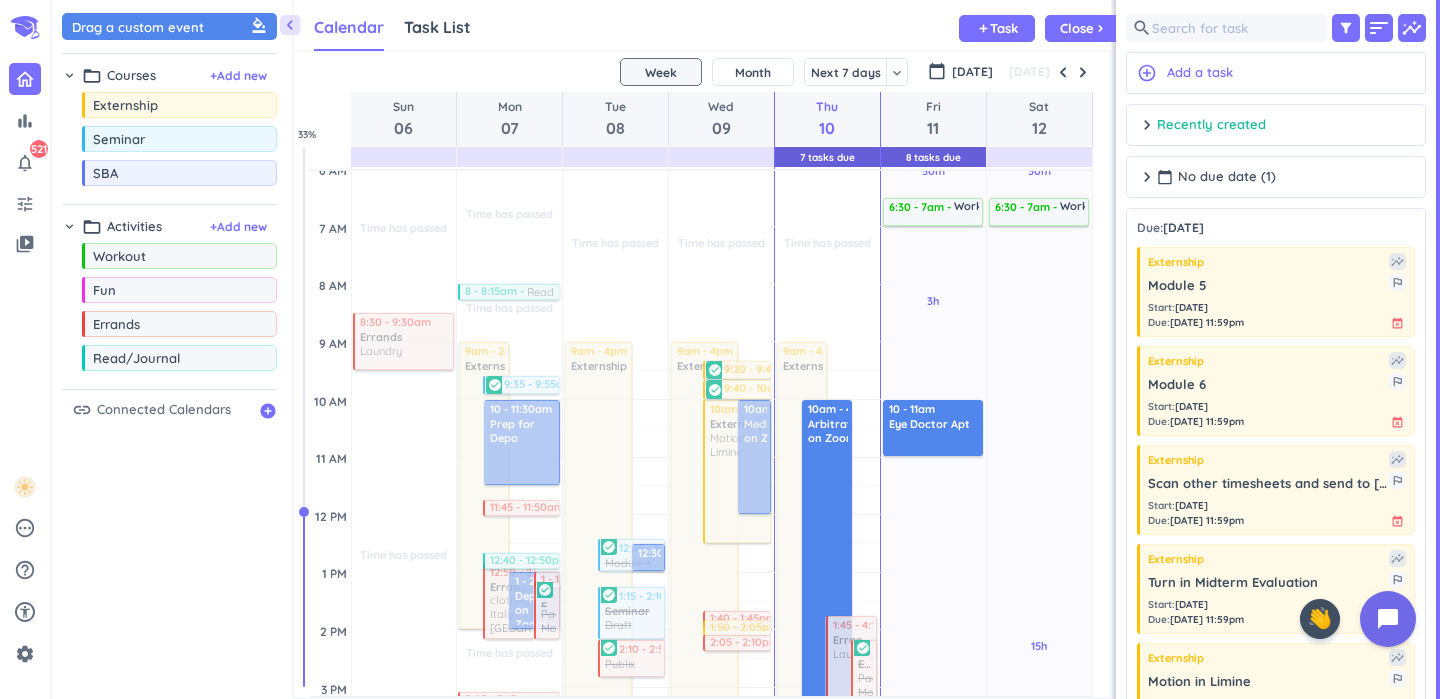 scroll, scrollTop: 0, scrollLeft: 0, axis: both 